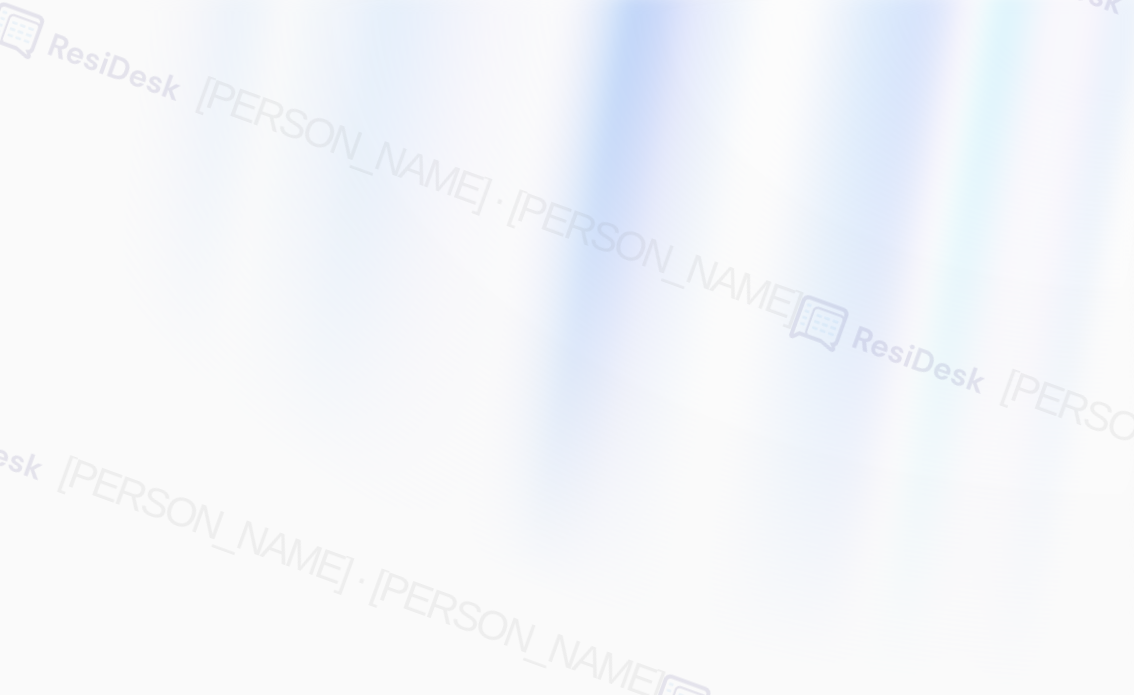 scroll, scrollTop: 0, scrollLeft: 0, axis: both 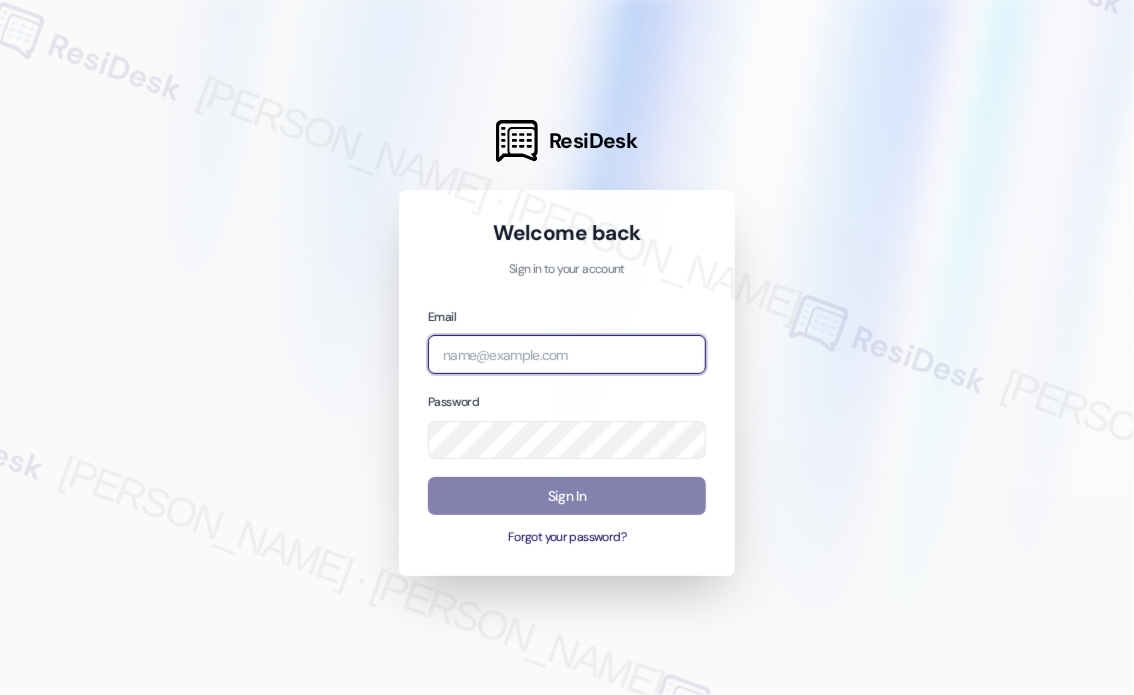 click at bounding box center [567, 354] 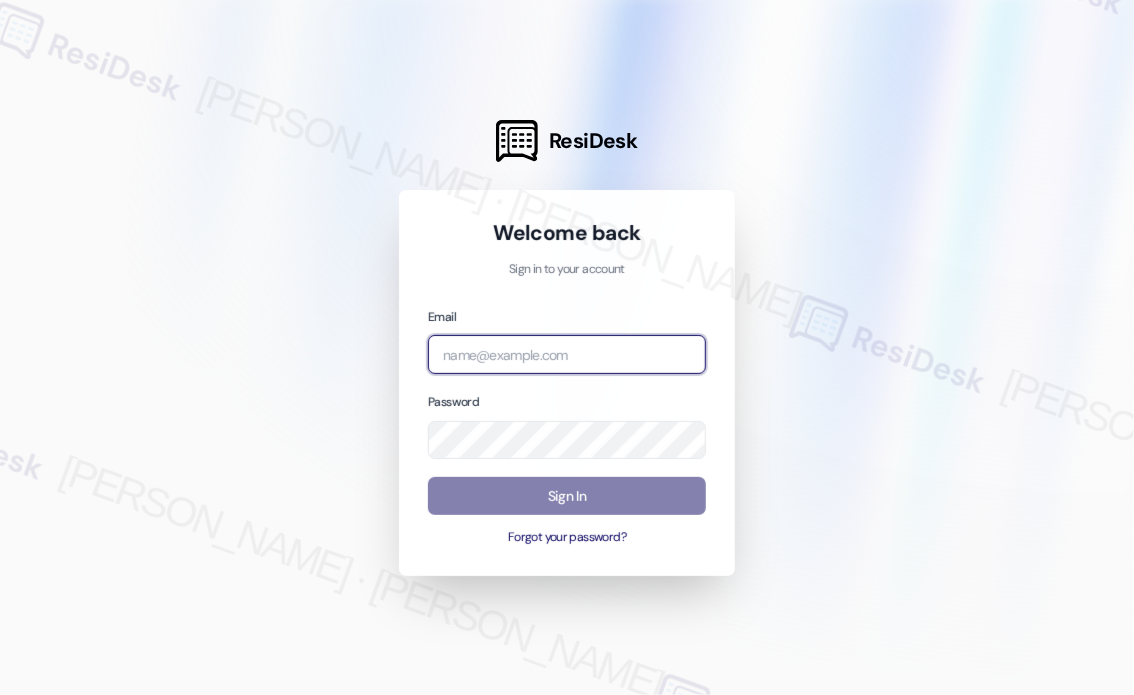 click at bounding box center (0, 695) 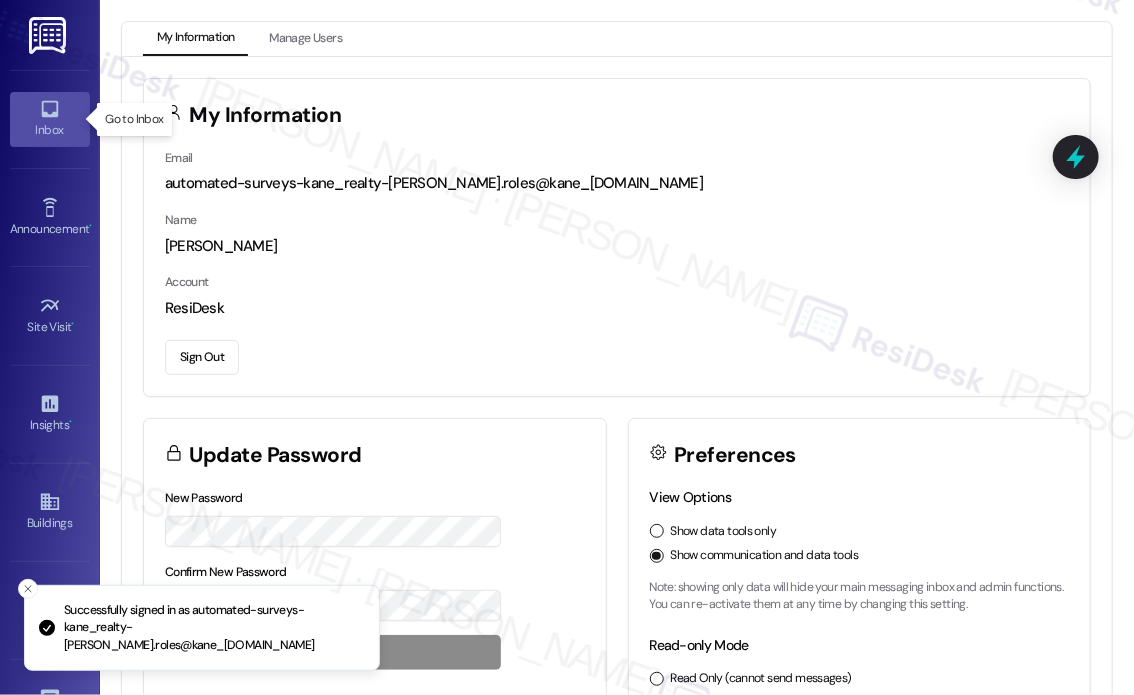 click on "Inbox" at bounding box center (50, 130) 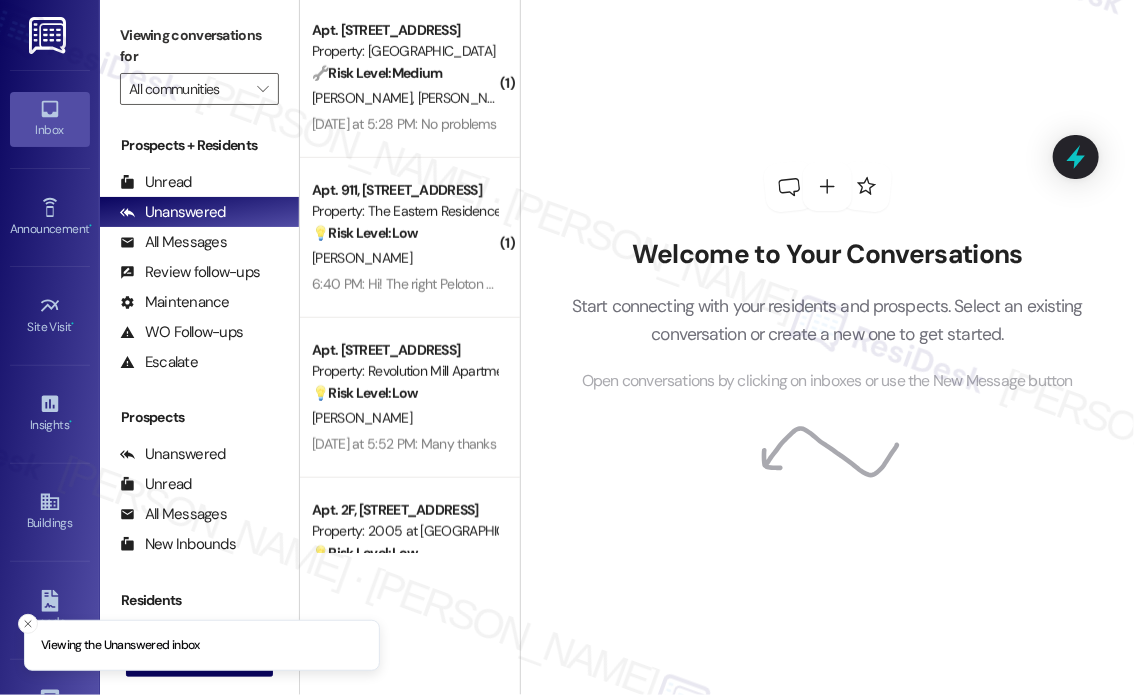scroll, scrollTop: 500, scrollLeft: 0, axis: vertical 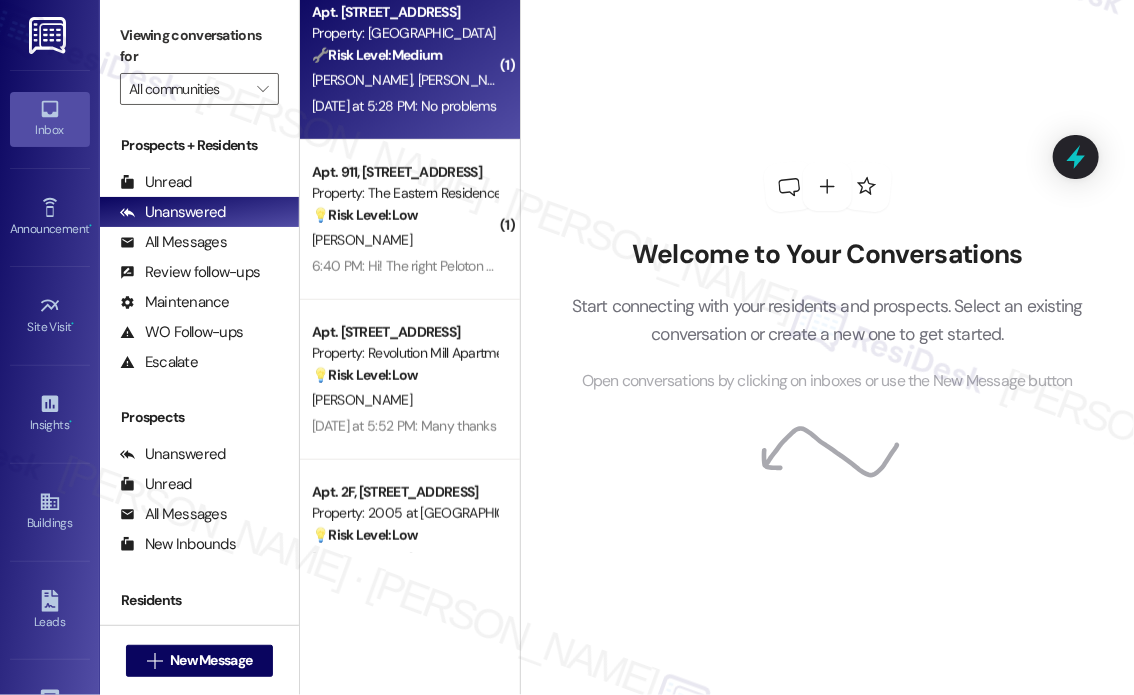 click on "[DATE] at 5:28 PM: No problems  [DATE] at 5:28 PM: No problems" at bounding box center [404, 106] 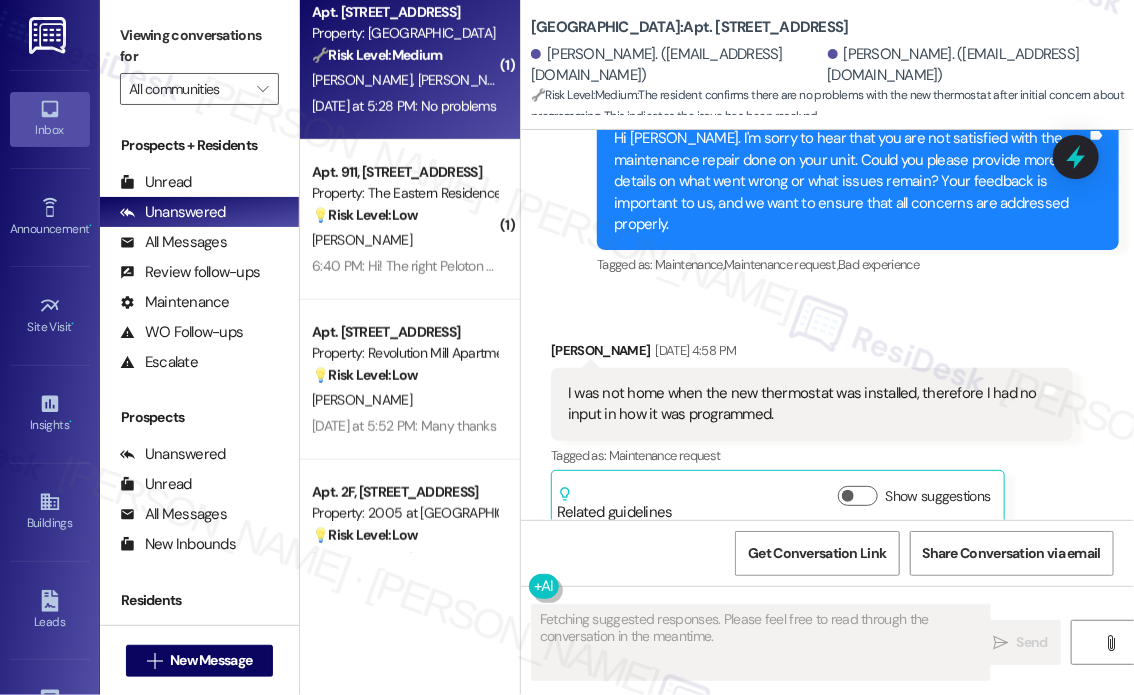scroll, scrollTop: 6788, scrollLeft: 0, axis: vertical 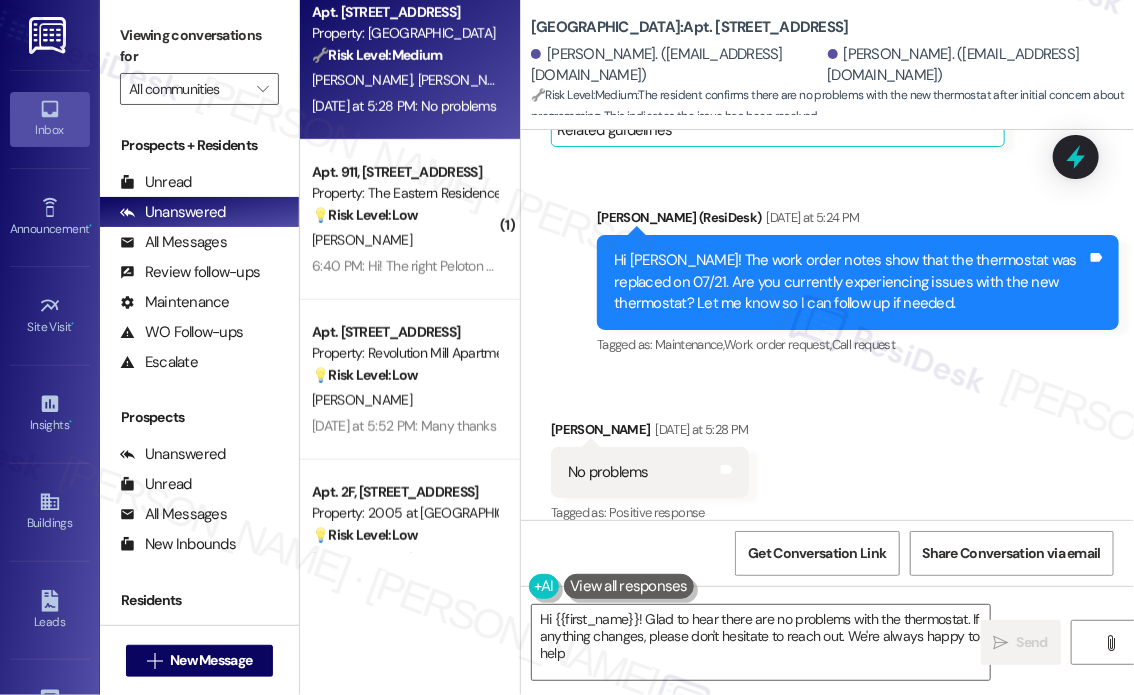 type on "Hi {{first_name}}! Glad to hear there are no problems with the thermostat. If anything changes, please don't hesitate to reach out. We're always happy to help!" 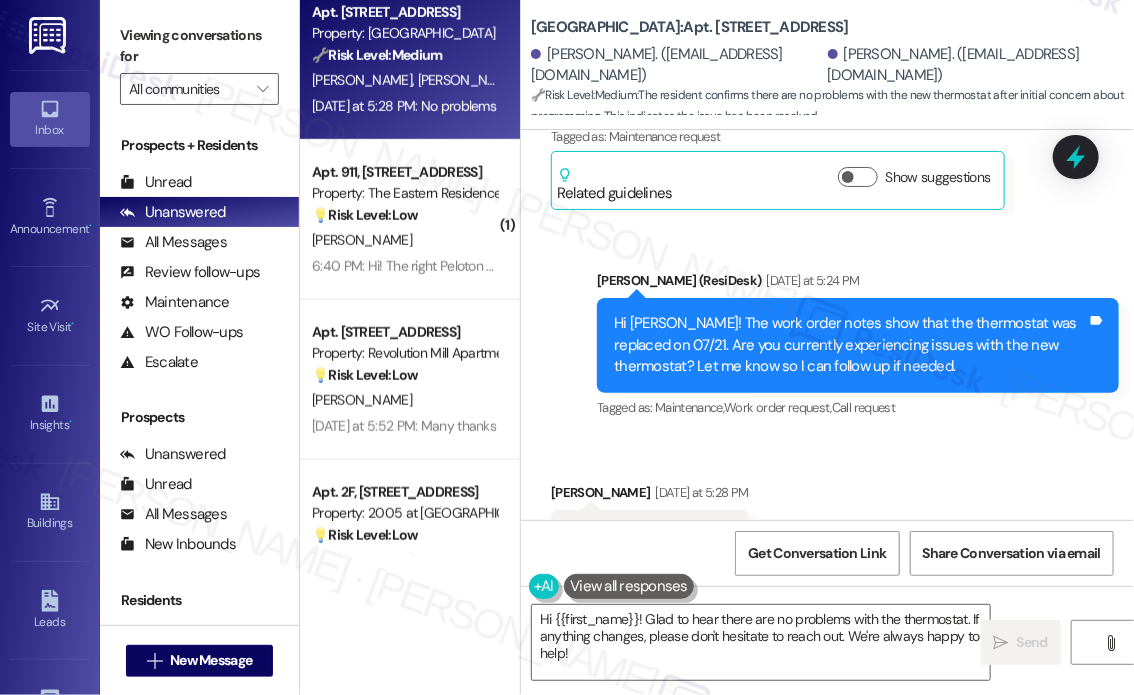 scroll, scrollTop: 6993, scrollLeft: 0, axis: vertical 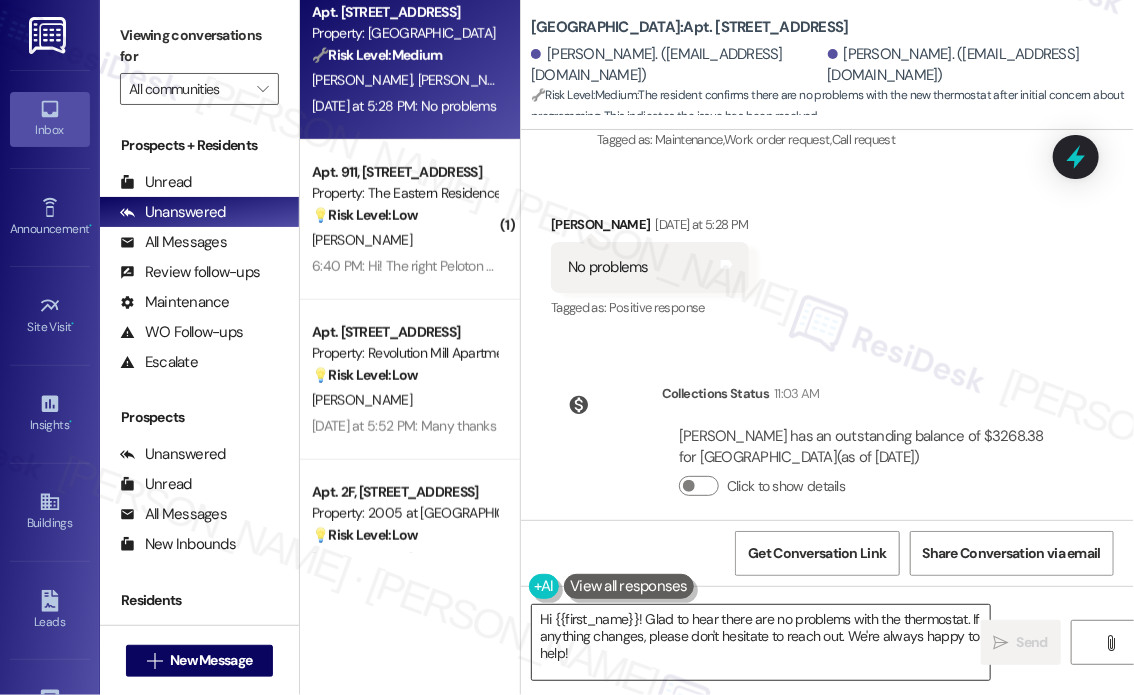 click on "Hi {{first_name}}! Glad to hear there are no problems with the thermostat. If anything changes, please don't hesitate to reach out. We're always happy to help!" at bounding box center (761, 642) 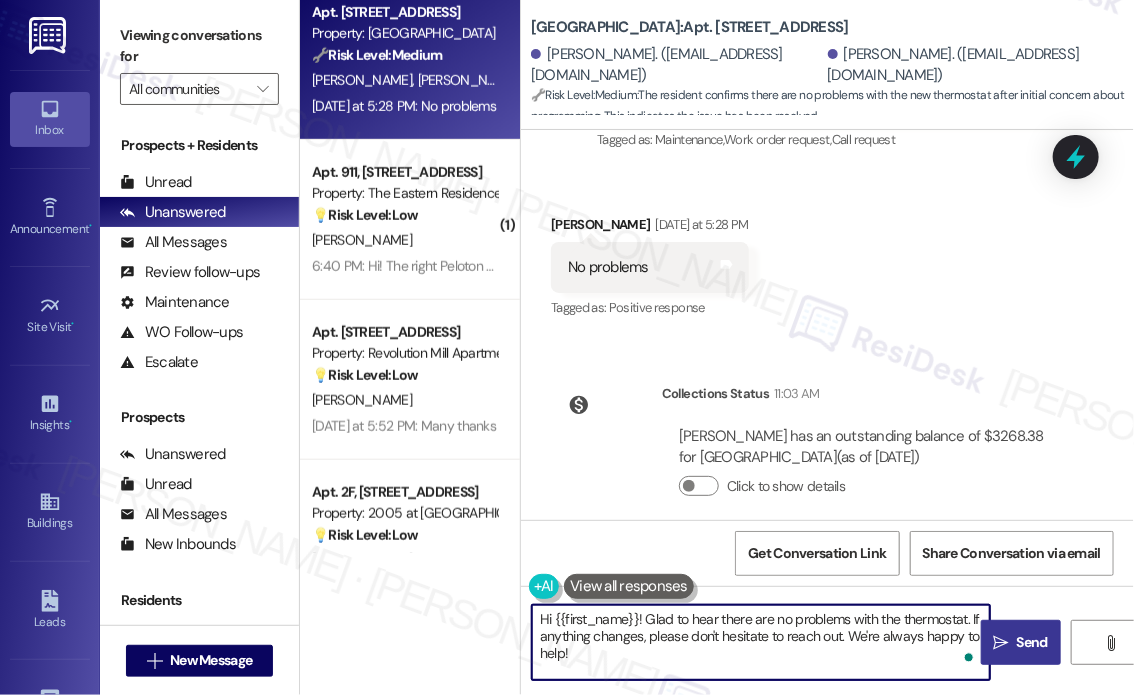 click on "Send" at bounding box center [1032, 642] 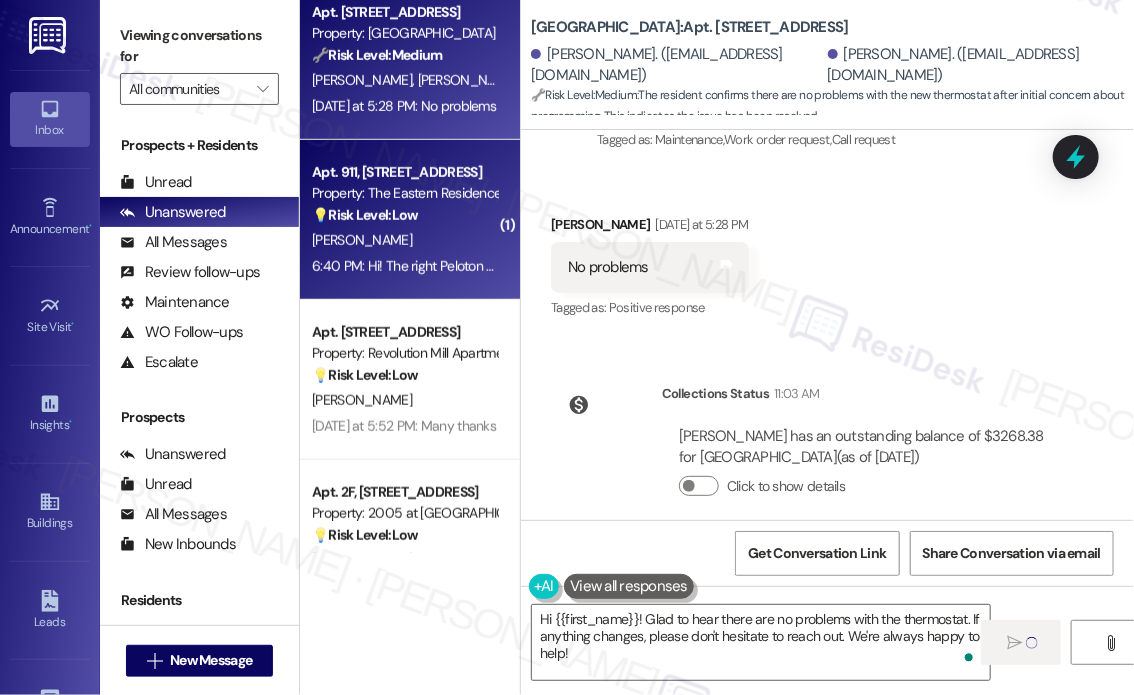 type 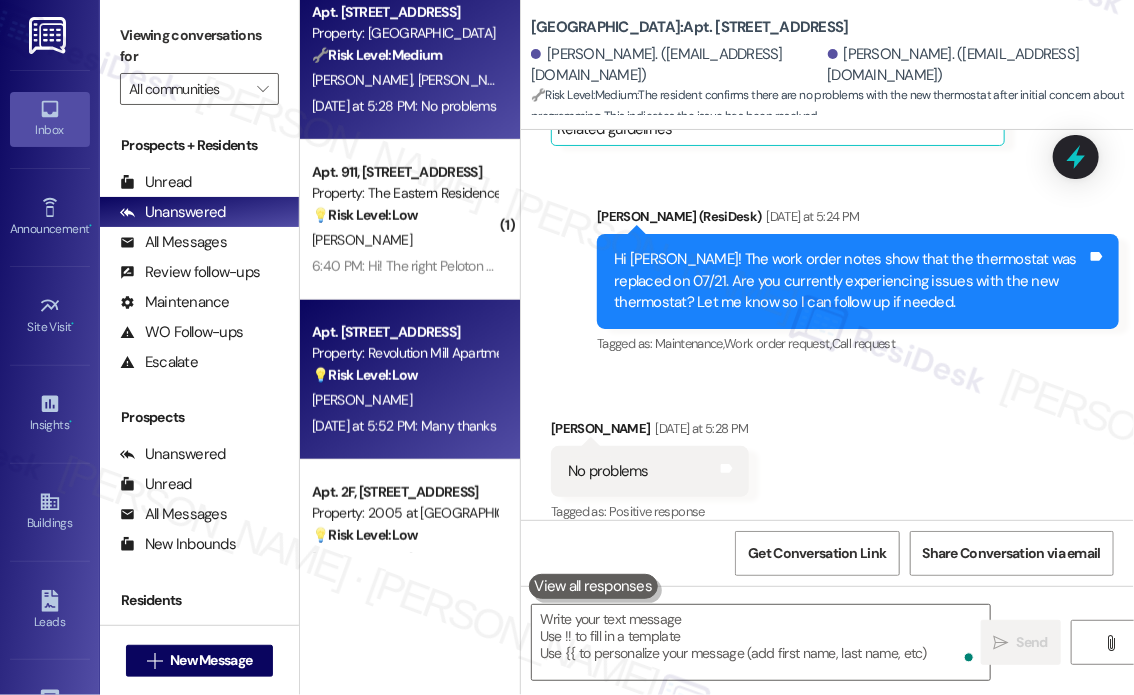 scroll, scrollTop: 6788, scrollLeft: 0, axis: vertical 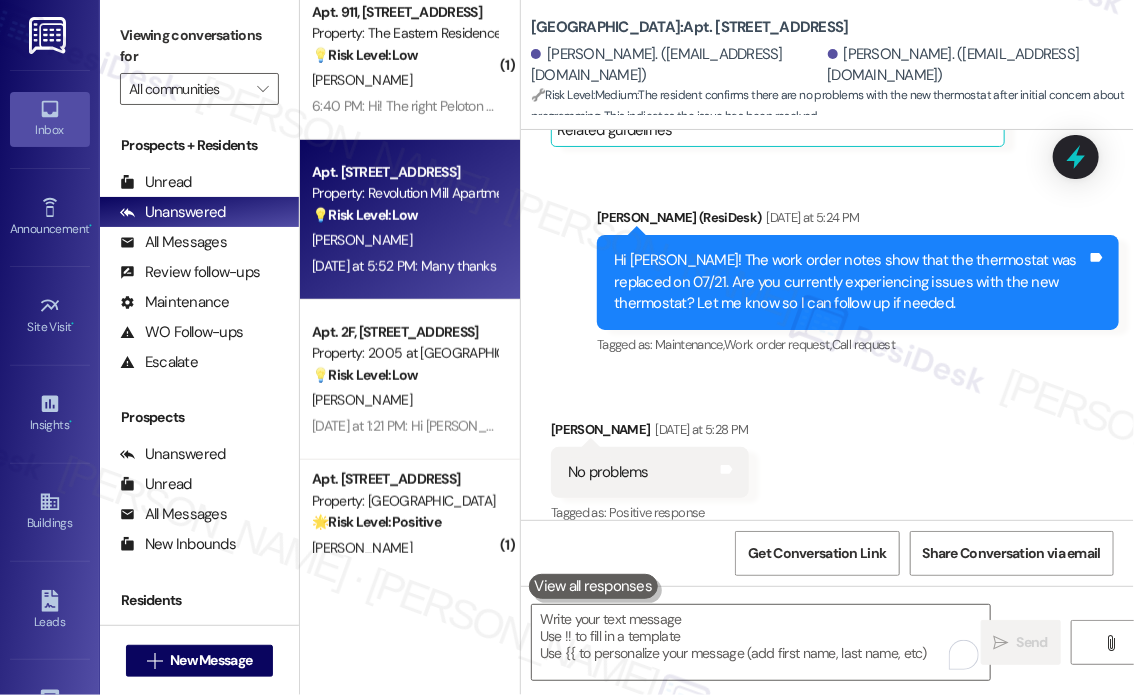 click on "Property: Revolution Mill Apartments" at bounding box center (404, 193) 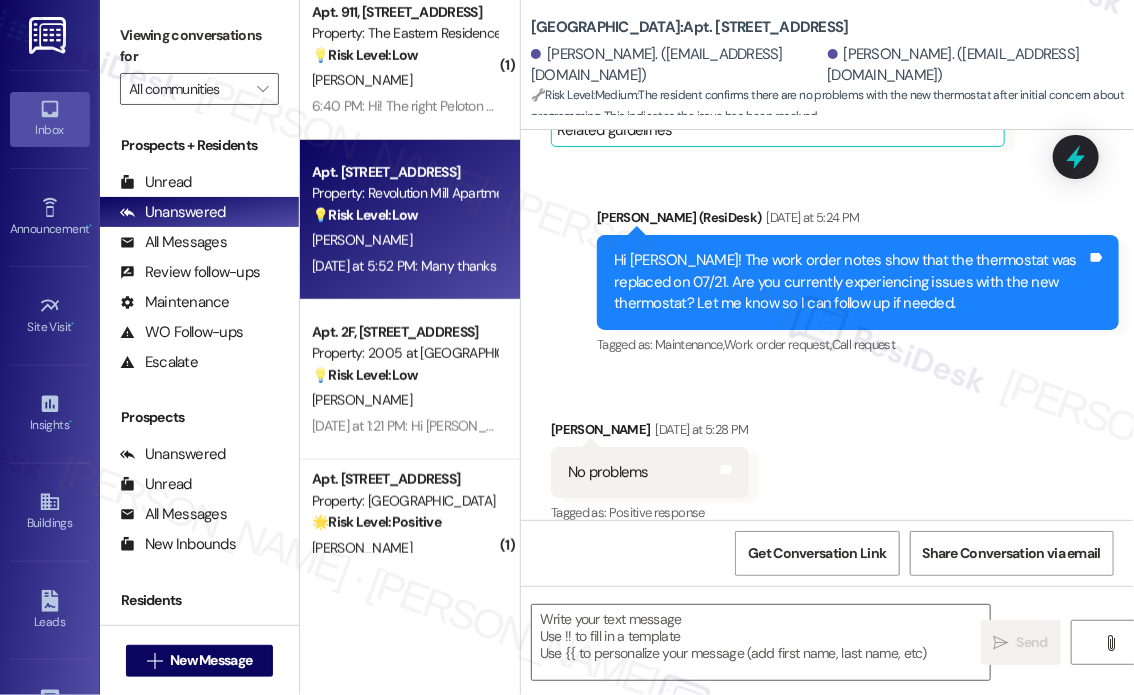 type on "Fetching suggested responses. Please feel free to read through the conversation in the meantime." 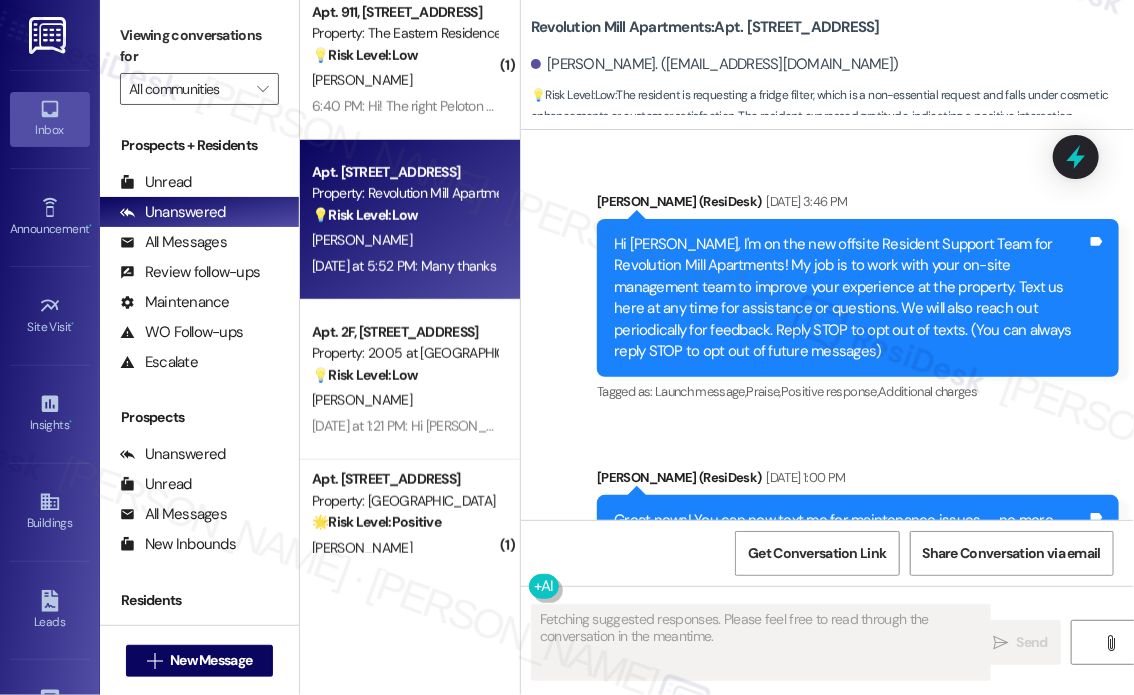 scroll, scrollTop: 36336, scrollLeft: 0, axis: vertical 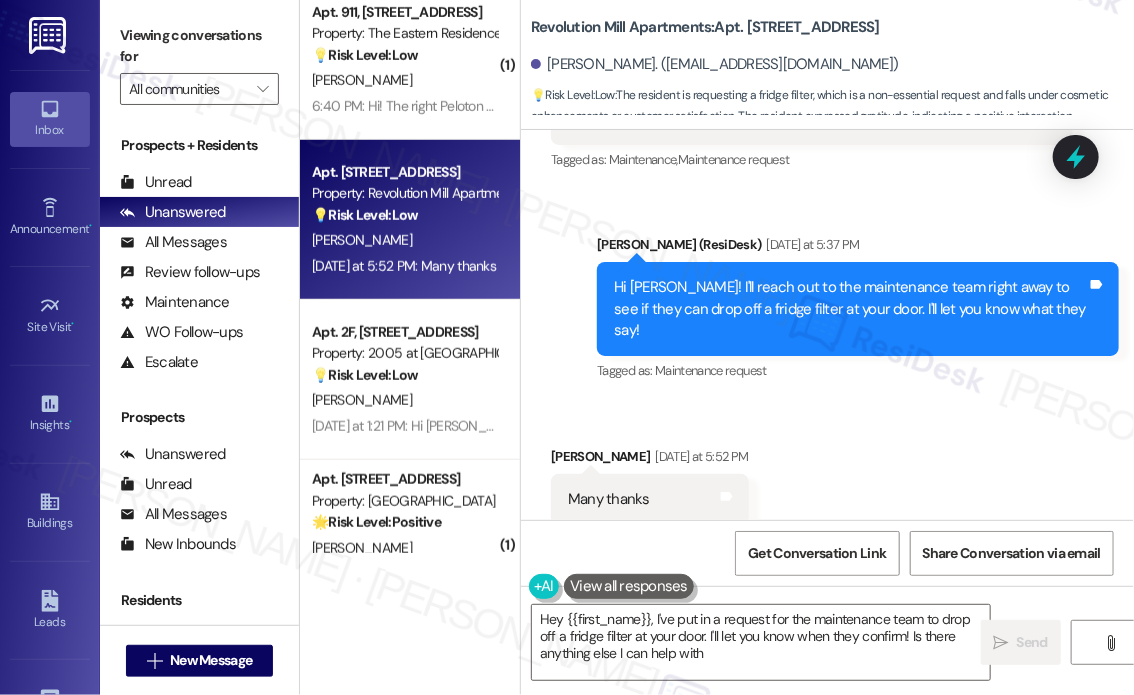 type on "Hey {{first_name}}, I've put in a request for the maintenance team to drop off a fridge filter at your door. I'll let you know when they confirm! Is there anything else I can help with?" 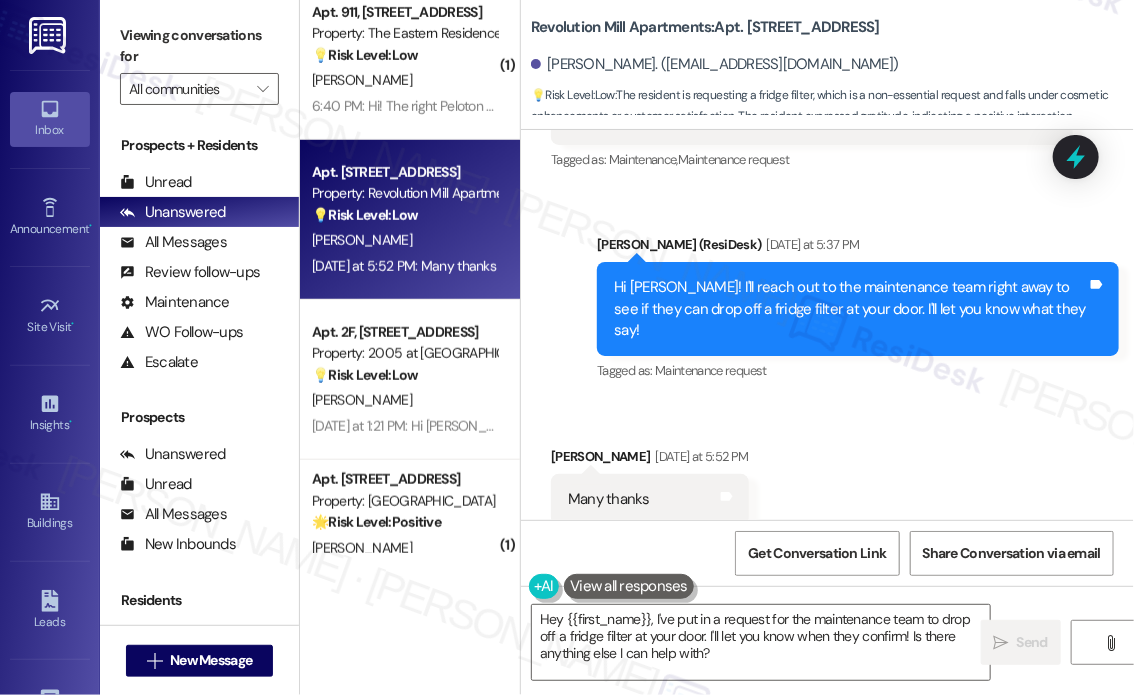 scroll, scrollTop: 36136, scrollLeft: 0, axis: vertical 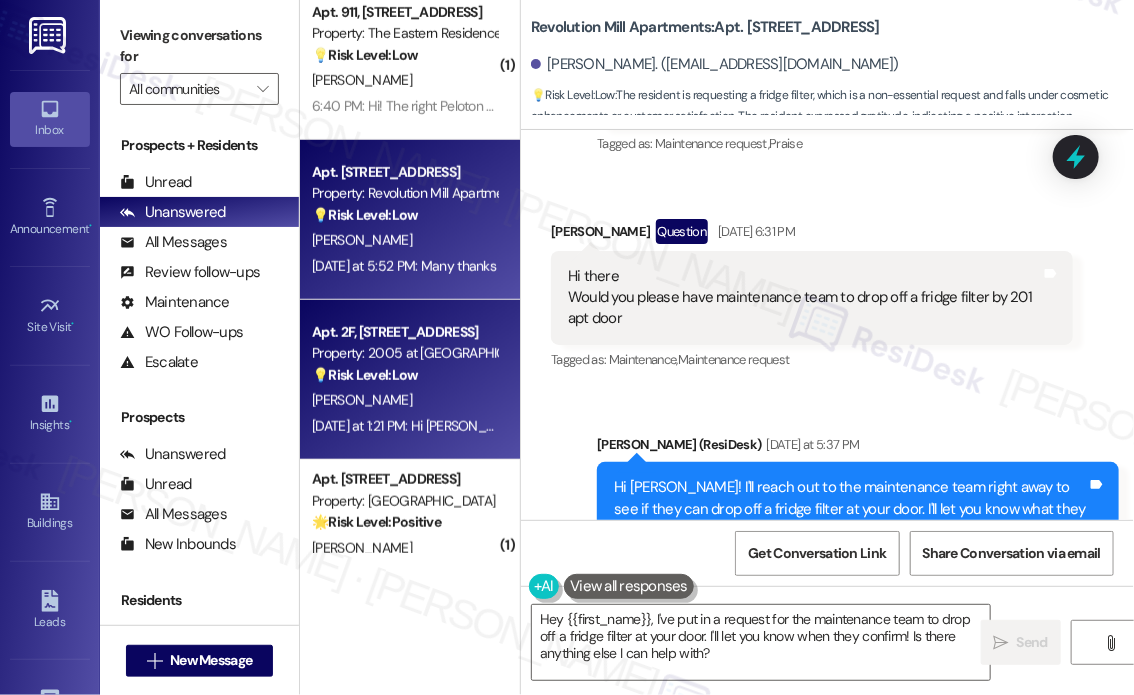 click on "Property: 2005 at [GEOGRAPHIC_DATA]" at bounding box center (404, 353) 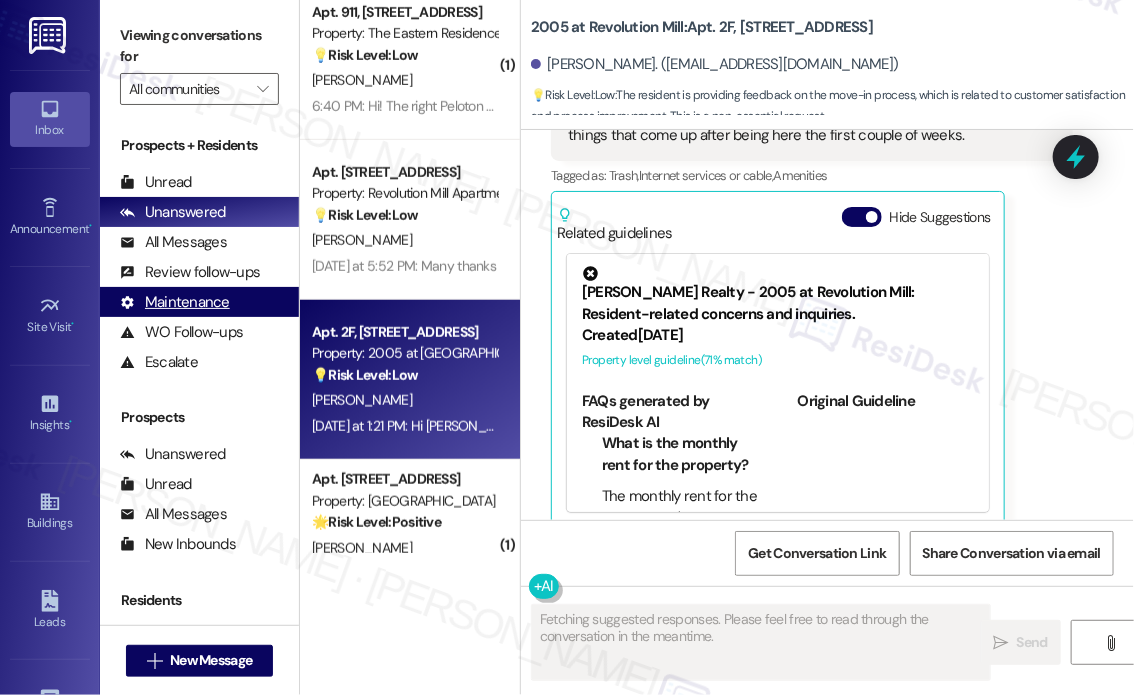 scroll, scrollTop: 654, scrollLeft: 0, axis: vertical 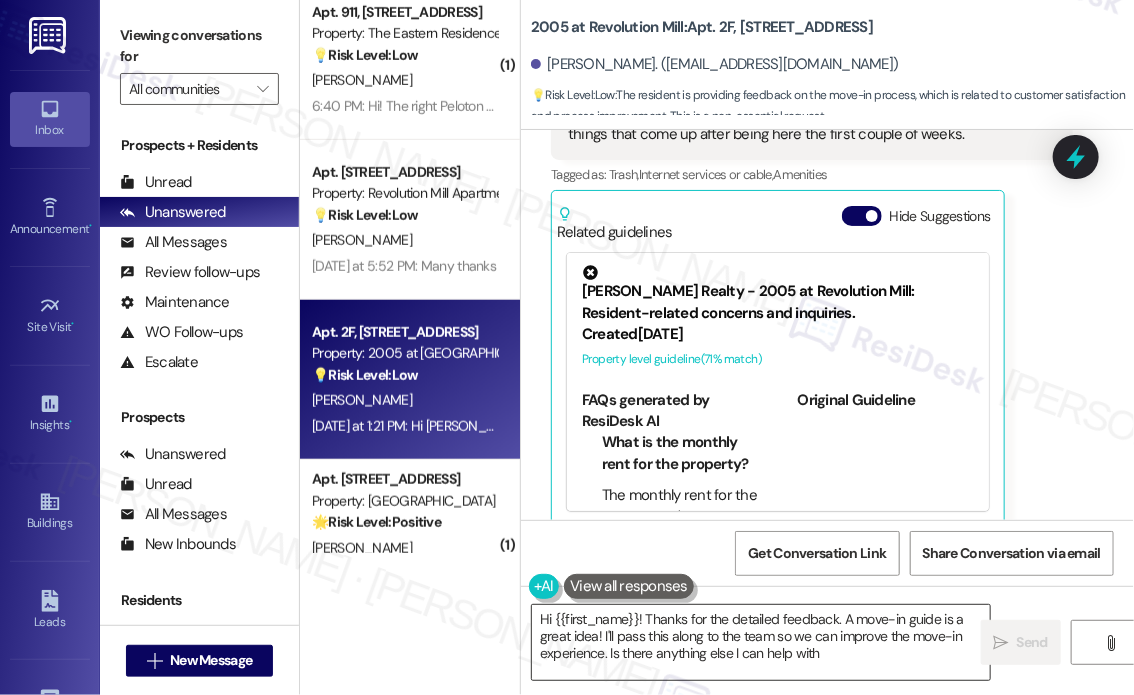 type on "Hi {{first_name}}! Thanks for the detailed feedback. A move-in guide is a great idea! I'll pass this along to the team so we can improve the move-in experience. Is there anything else I can help with?" 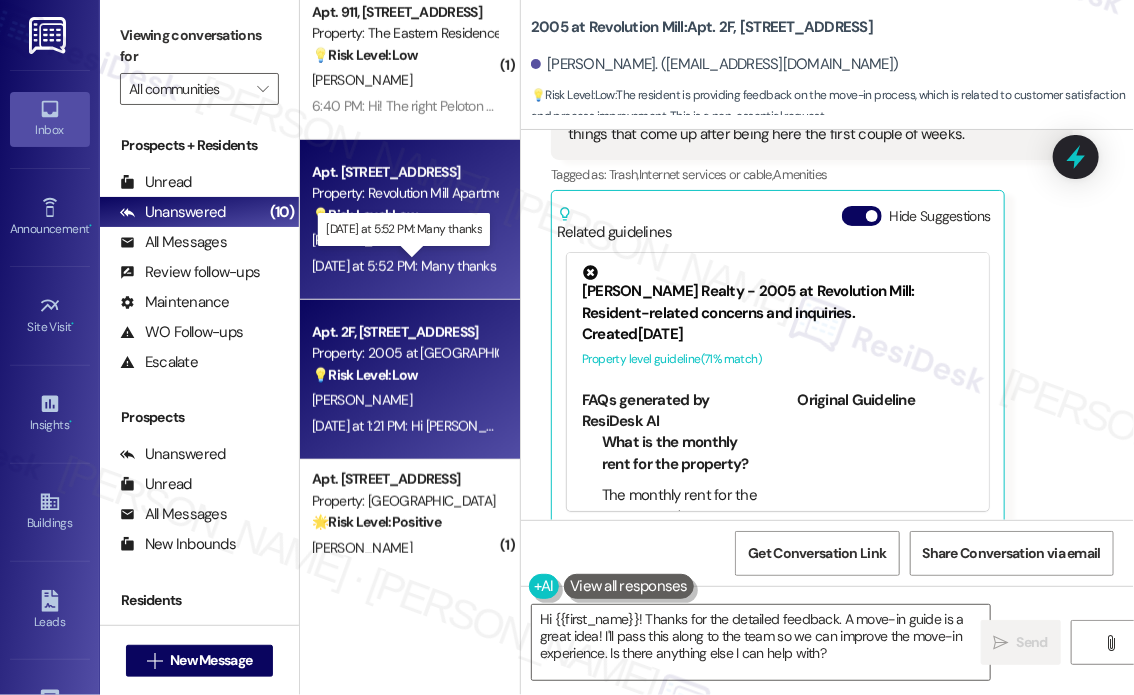 click on "[DATE] at 5:52 PM: Many thanks  [DATE] at 5:52 PM: Many thanks" at bounding box center (404, 266) 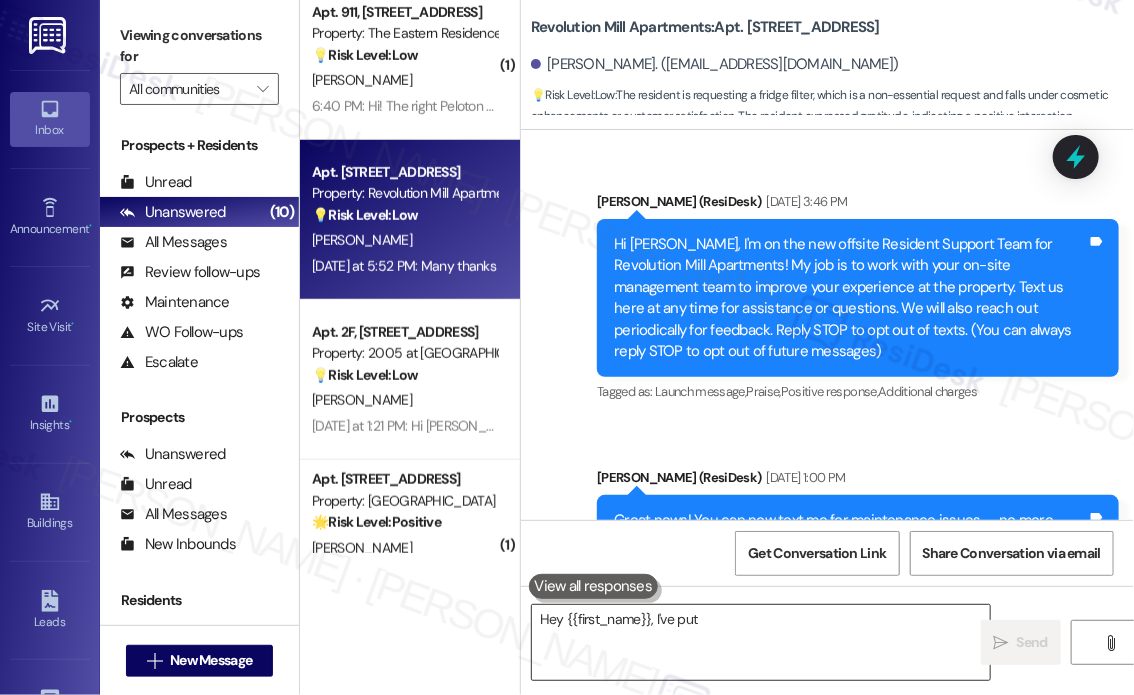 scroll, scrollTop: 36336, scrollLeft: 0, axis: vertical 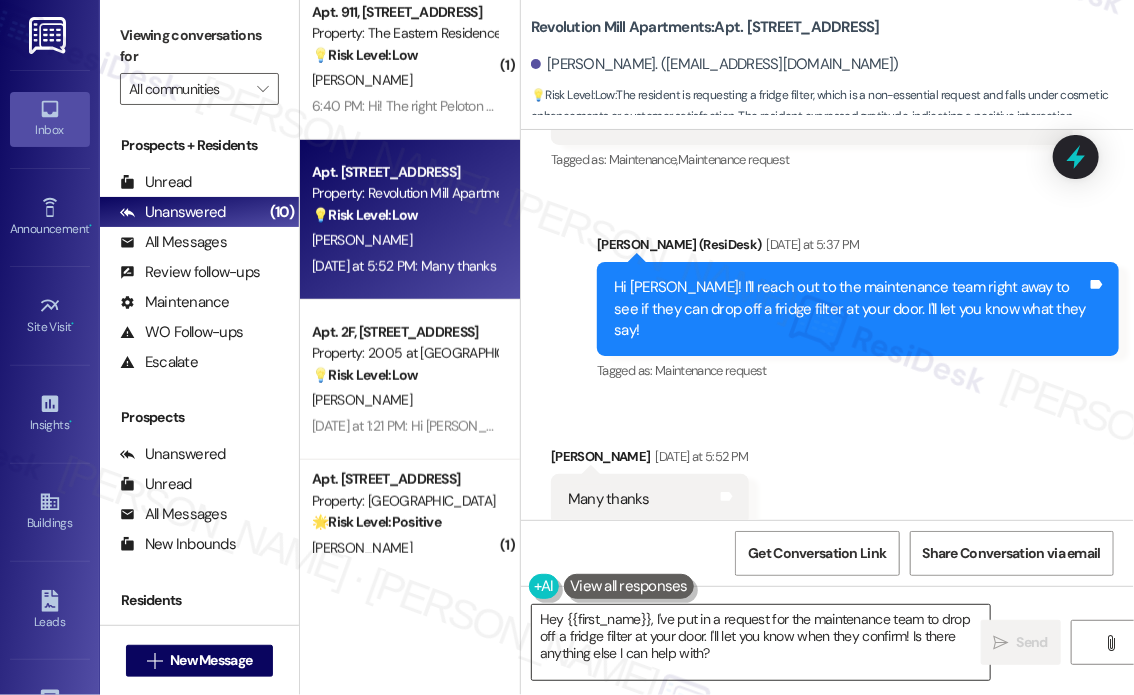 click on "Hey {{first_name}}, I've put in a request for the maintenance team to drop off a fridge filter at your door. I'll let you know when they confirm! Is there anything else I can help with?" at bounding box center [761, 642] 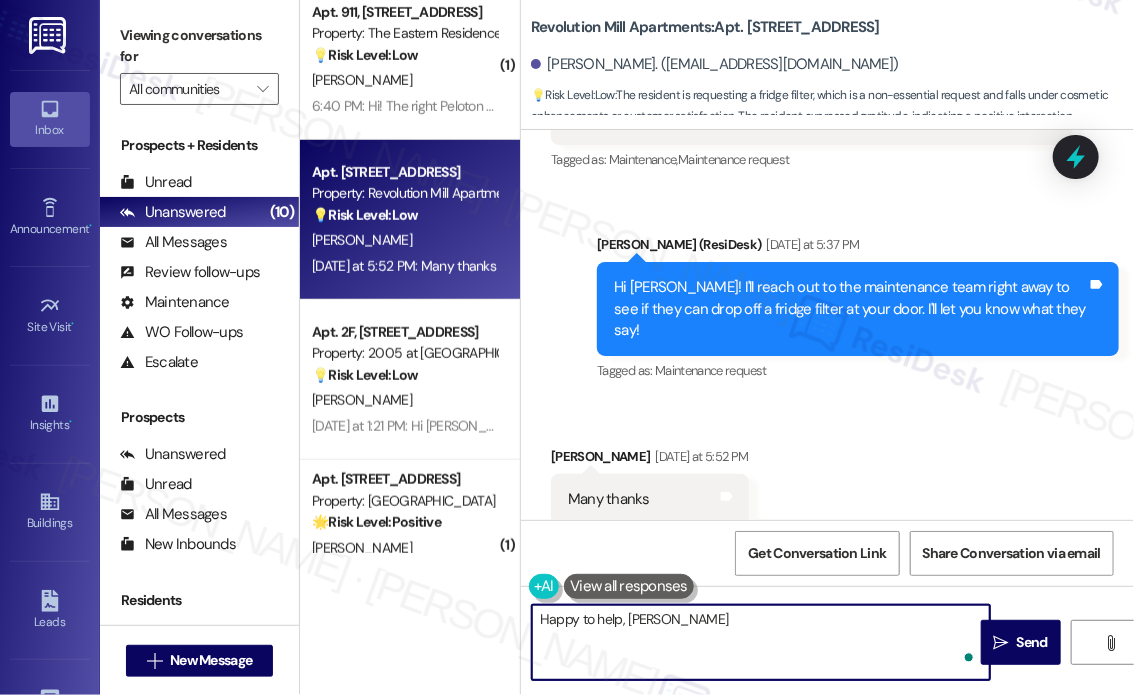 type on "Happy to help, [PERSON_NAME]!" 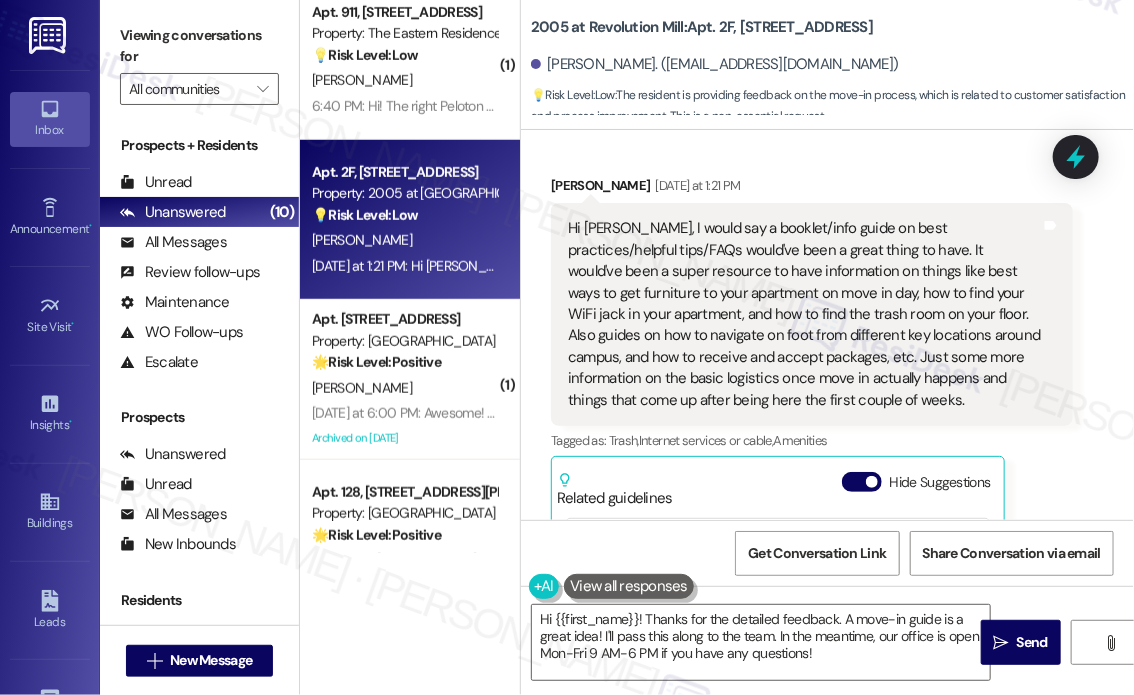 scroll, scrollTop: 360, scrollLeft: 0, axis: vertical 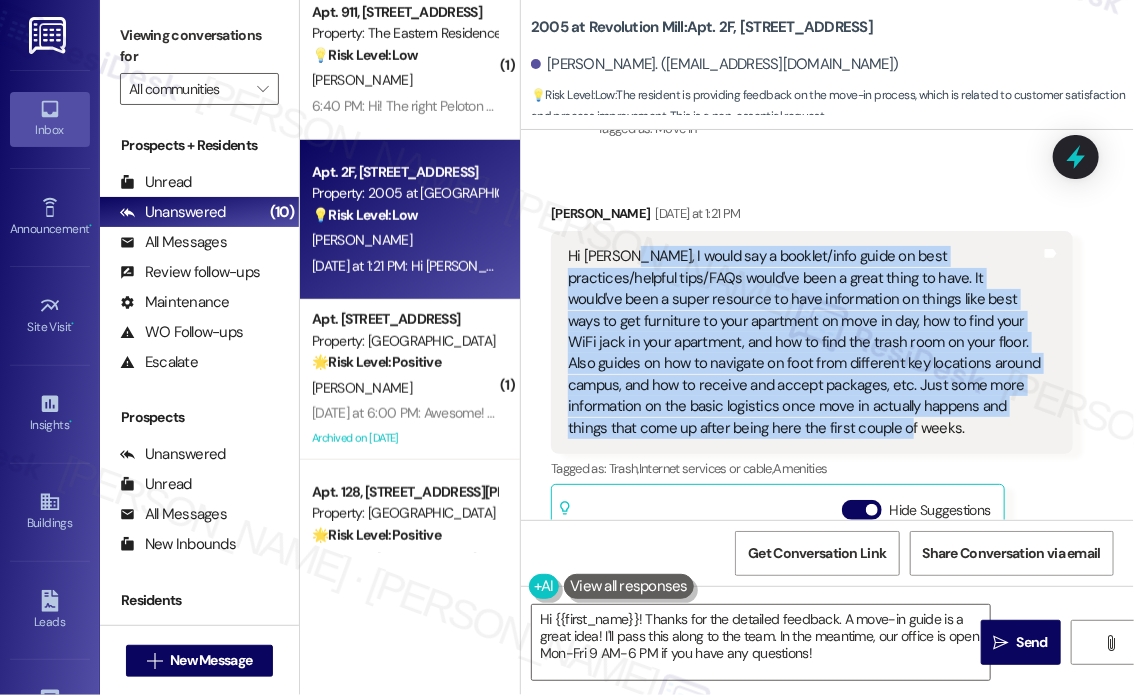 drag, startPoint x: 865, startPoint y: 407, endPoint x: 623, endPoint y: 235, distance: 296.89728 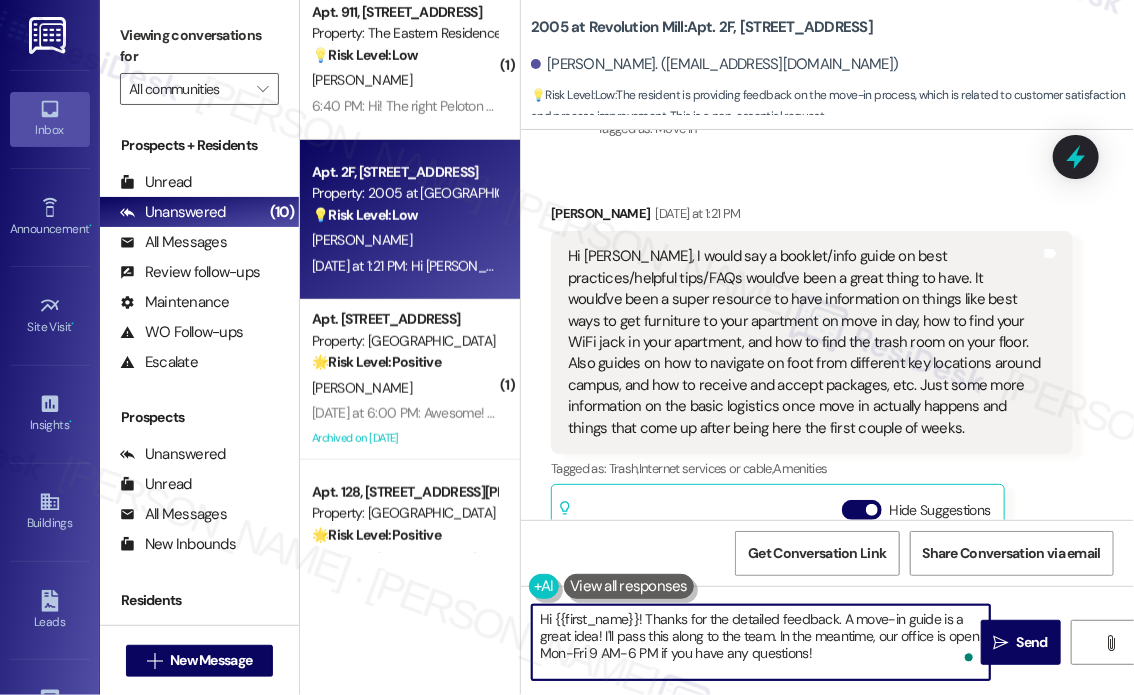 drag, startPoint x: 848, startPoint y: 659, endPoint x: 647, endPoint y: 621, distance: 204.5605 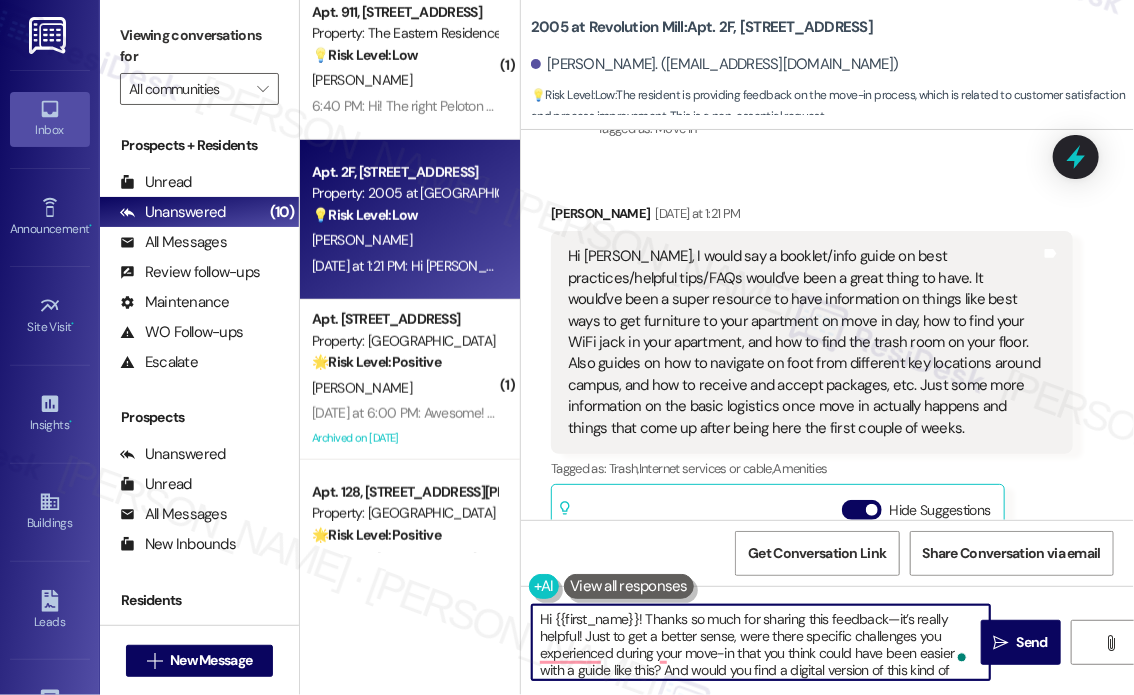 scroll, scrollTop: 33, scrollLeft: 0, axis: vertical 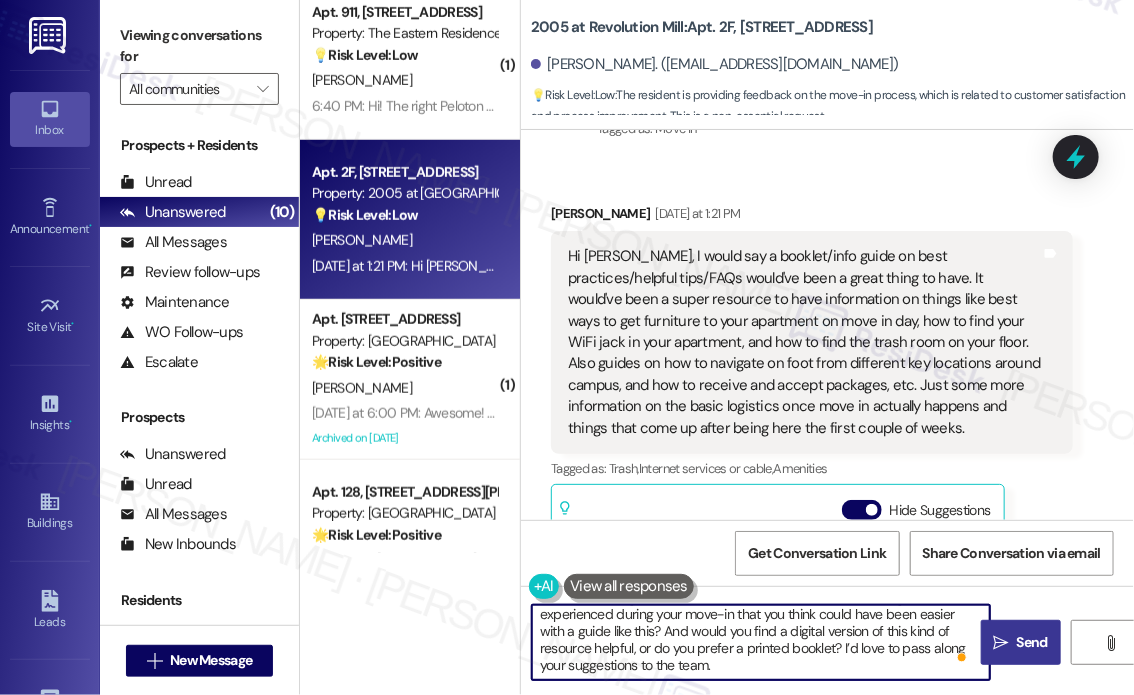 type on "Hi {{first_name}}! Thanks so much for sharing this feedback—it’s really helpful! Just to get a better sense, were there specific challenges you experienced during your move-in that you think could have been easier with a guide like this? And would you find a digital version of this kind of resource helpful, or do you prefer a printed booklet? I’d love to pass along your suggestions to the team." 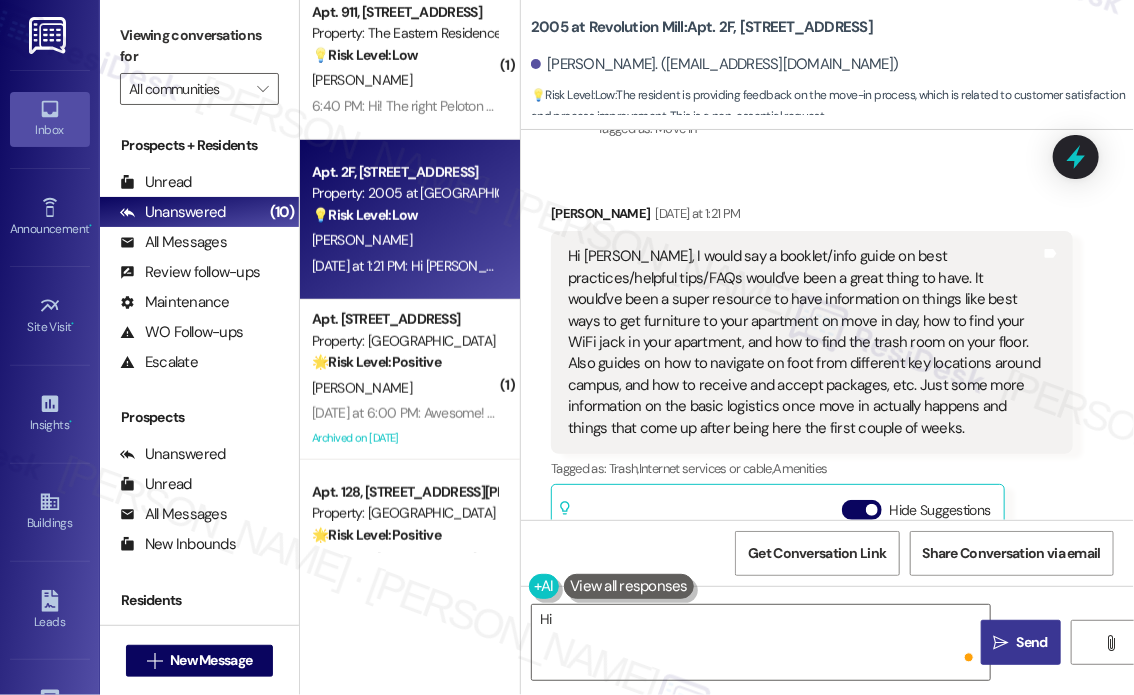scroll, scrollTop: 0, scrollLeft: 0, axis: both 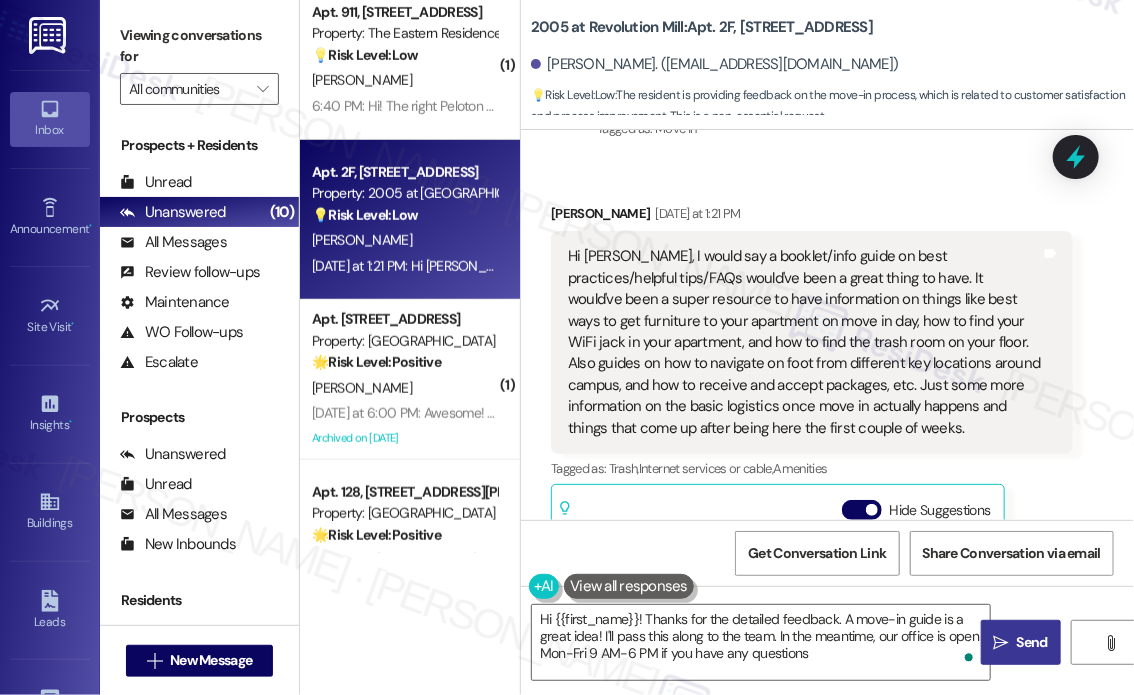 type on "Hi {{first_name}}! Thanks for the detailed feedback. A move-in guide is a great idea! I'll pass this along to the team. In the meantime, our office is open Mon-Fri 9 AM-6 PM if you have any questions!" 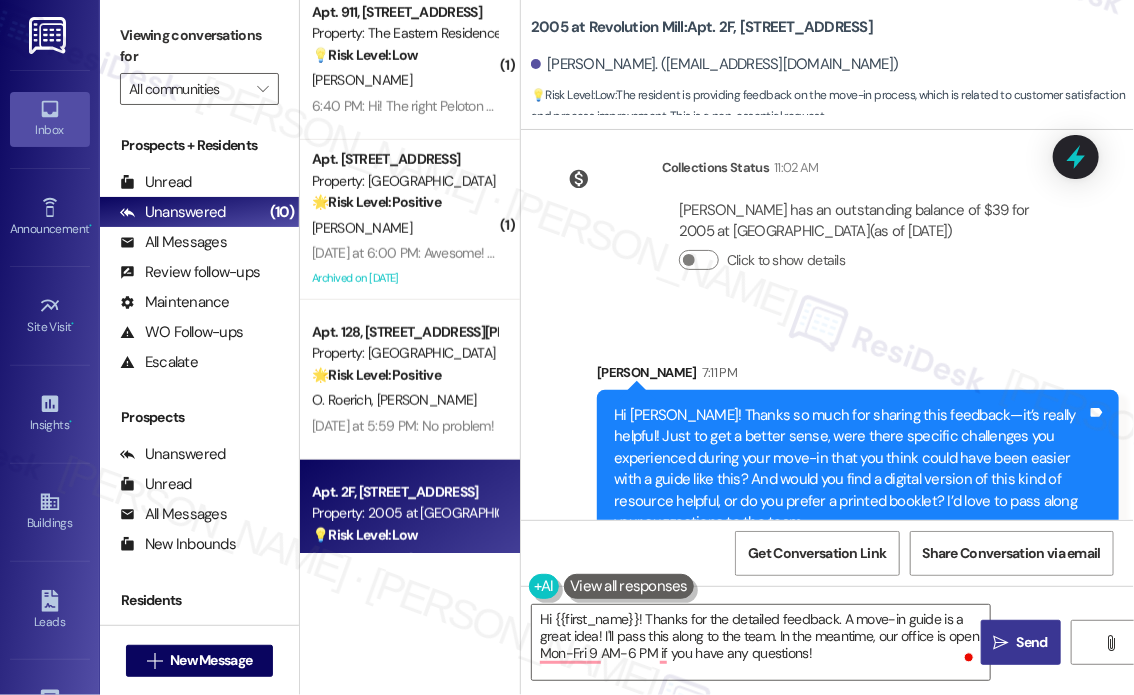 scroll, scrollTop: 1106, scrollLeft: 0, axis: vertical 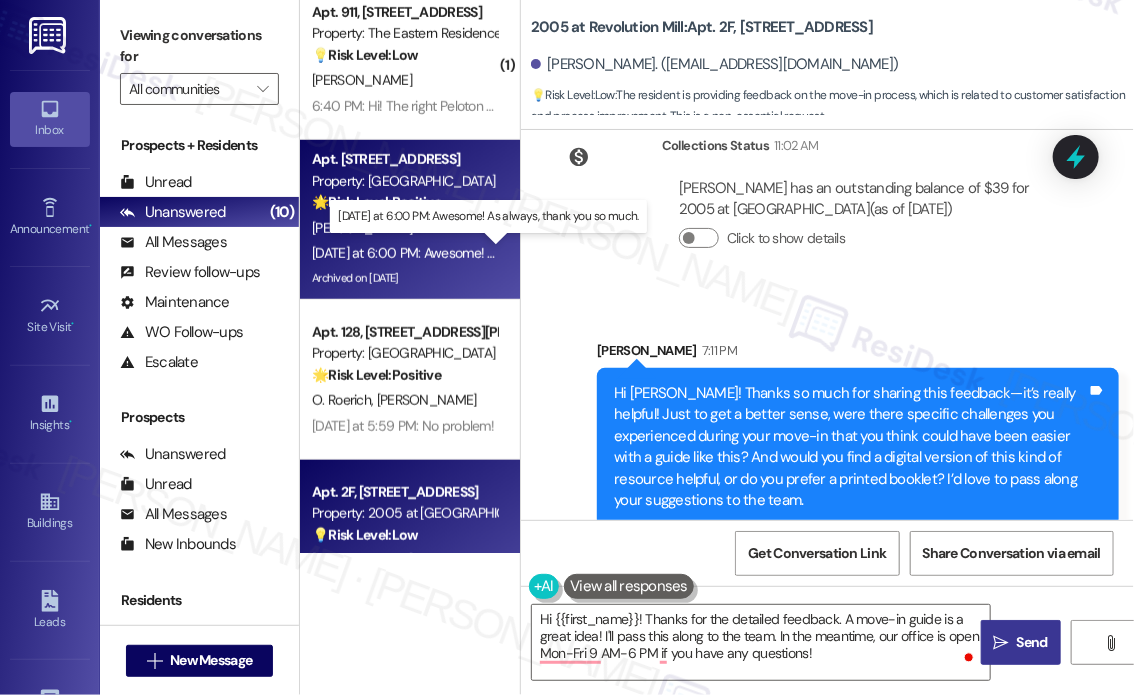 click on "[DATE] at 6:00 PM: Awesome!
As always, thank you so much.  [DATE] at 6:00 PM: Awesome!
As always, thank you so much." at bounding box center (488, 253) 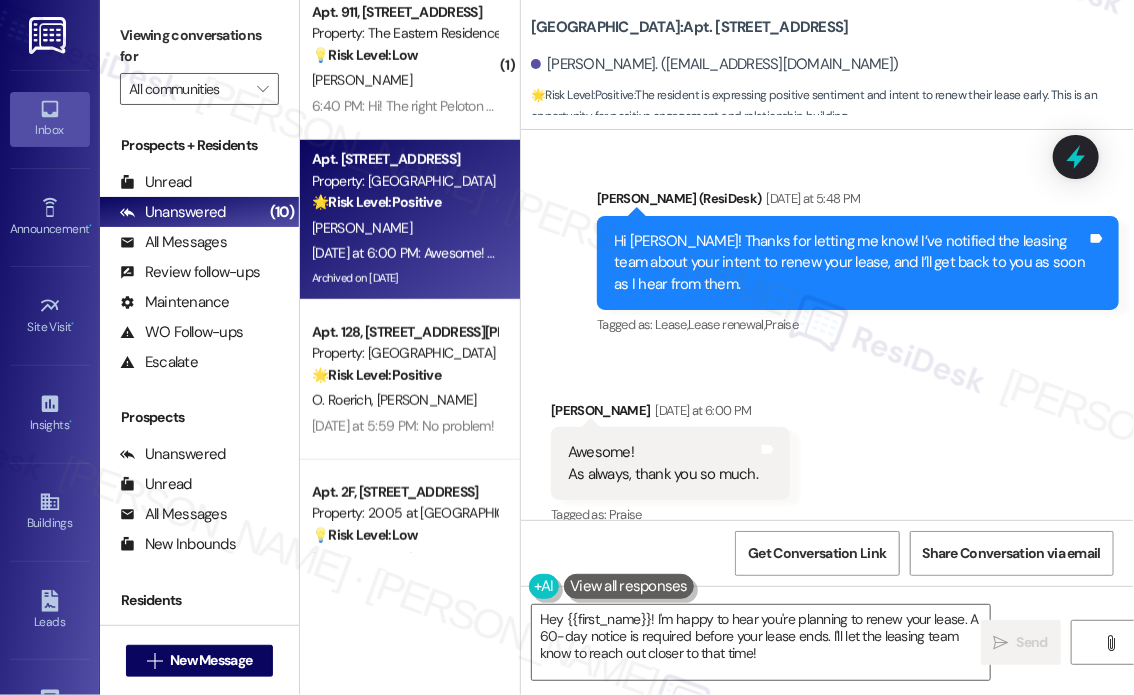 scroll, scrollTop: 13468, scrollLeft: 0, axis: vertical 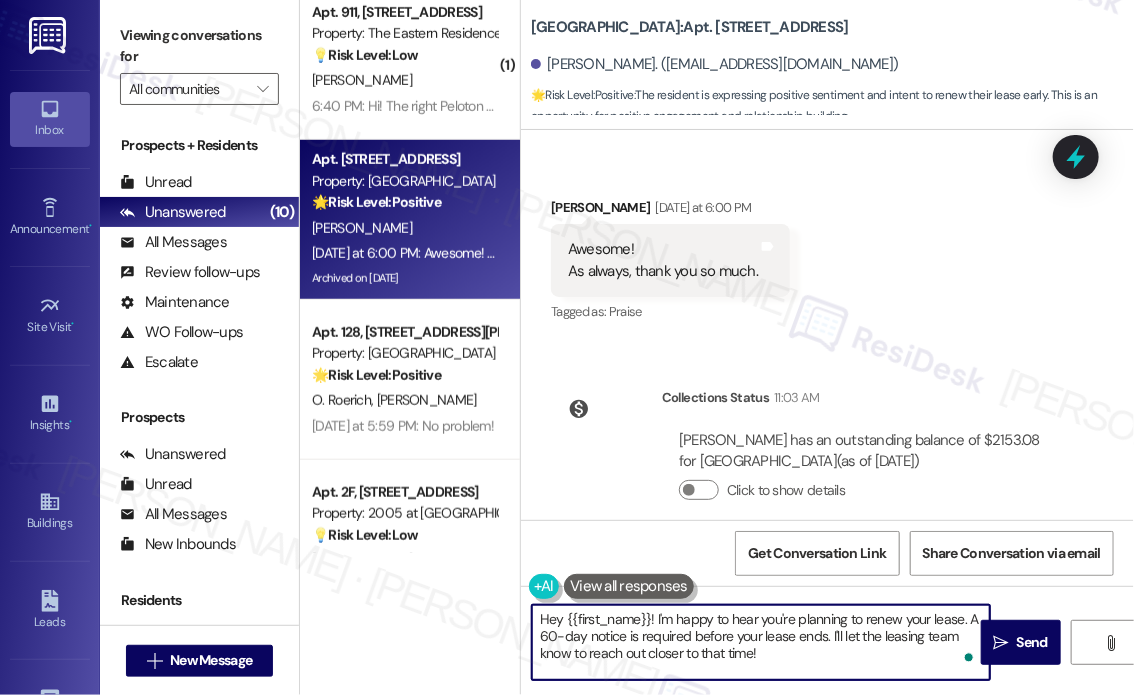 drag, startPoint x: 791, startPoint y: 655, endPoint x: 529, endPoint y: 630, distance: 263.19003 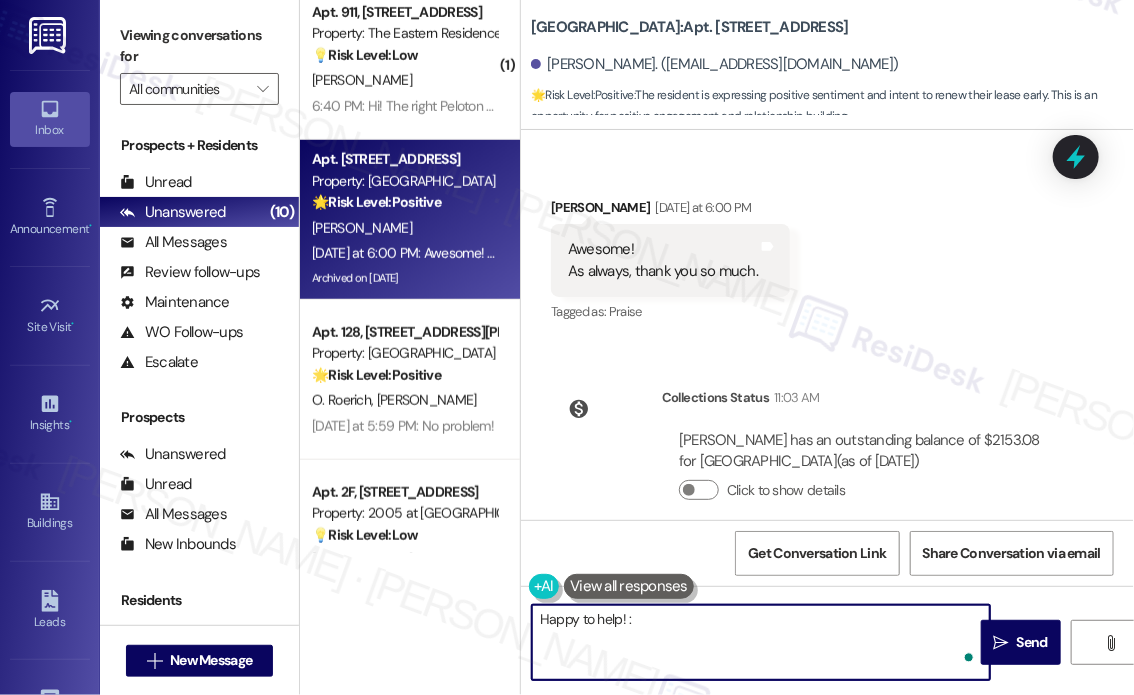 type on "Happy to help! :)" 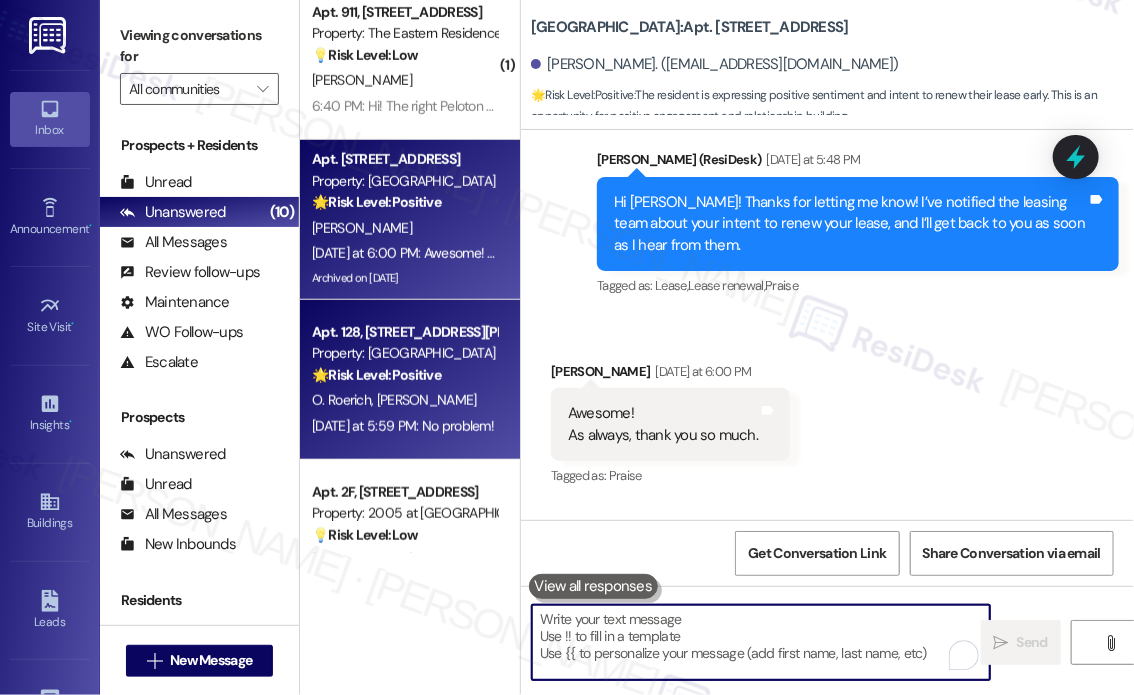 type 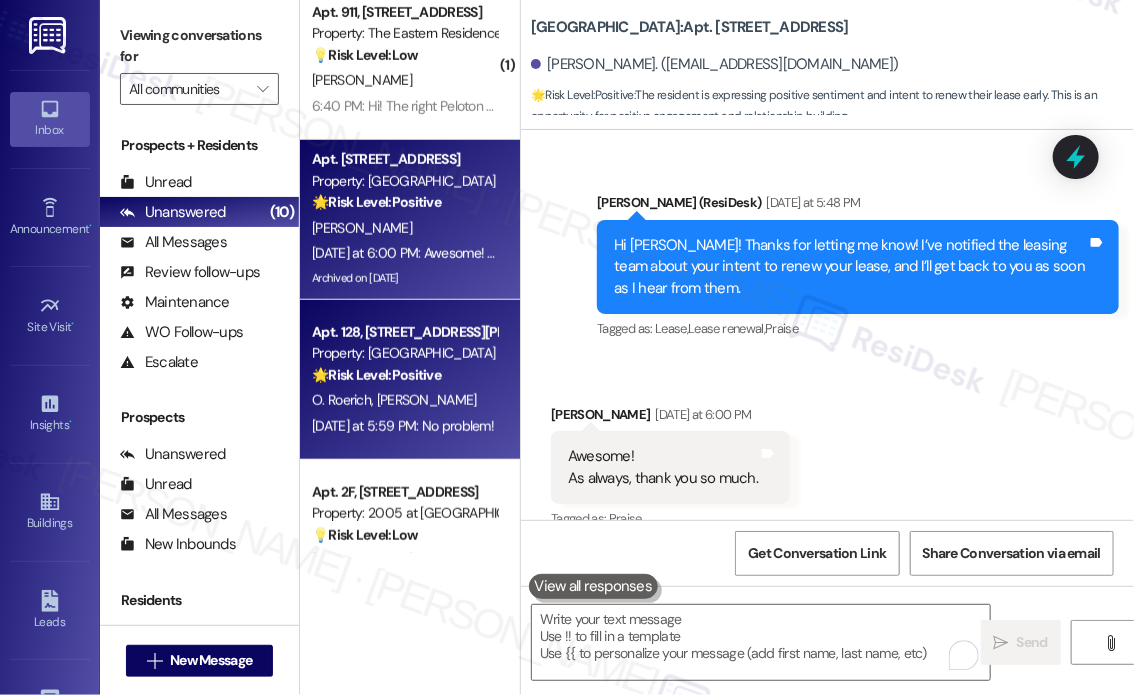 click on "[DATE] at 5:59 PM: No problem! [DATE] at 5:59 PM: No problem!" at bounding box center (403, 426) 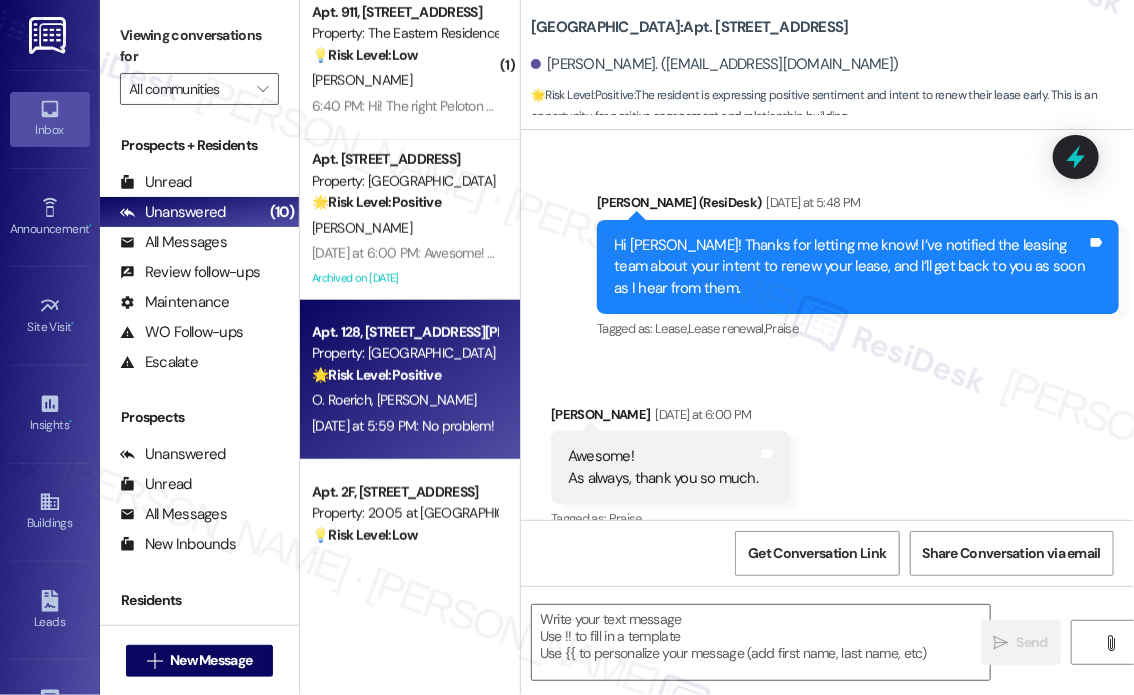 type on "Fetching suggested responses. Please feel free to read through the conversation in the meantime." 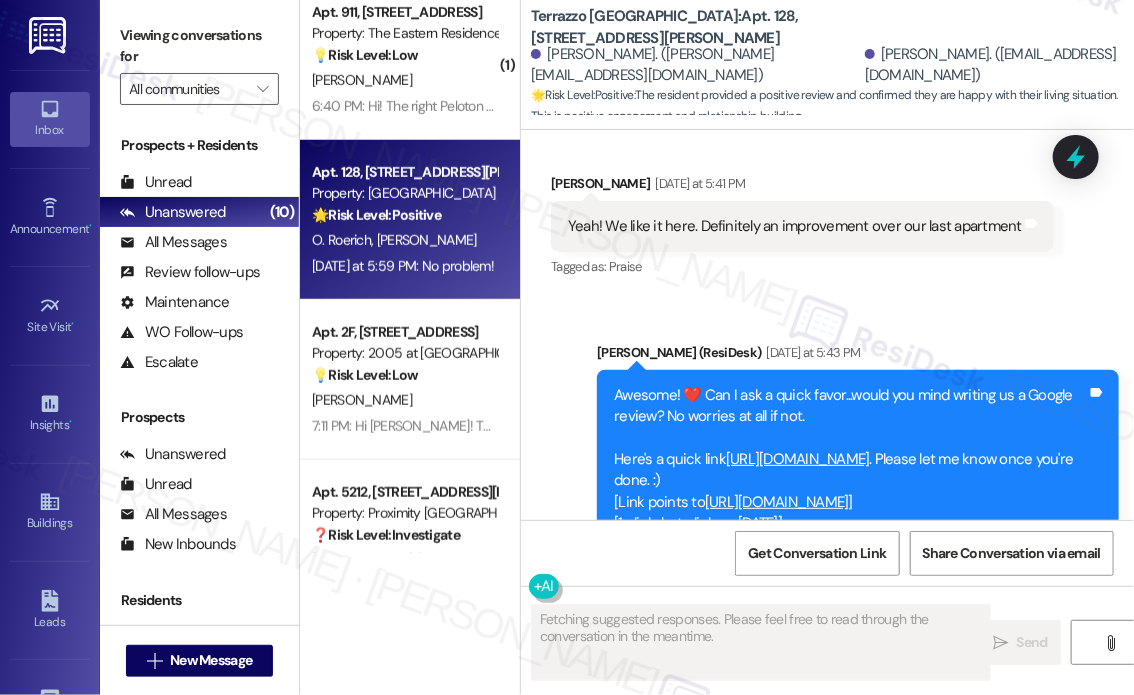 scroll, scrollTop: 3544, scrollLeft: 0, axis: vertical 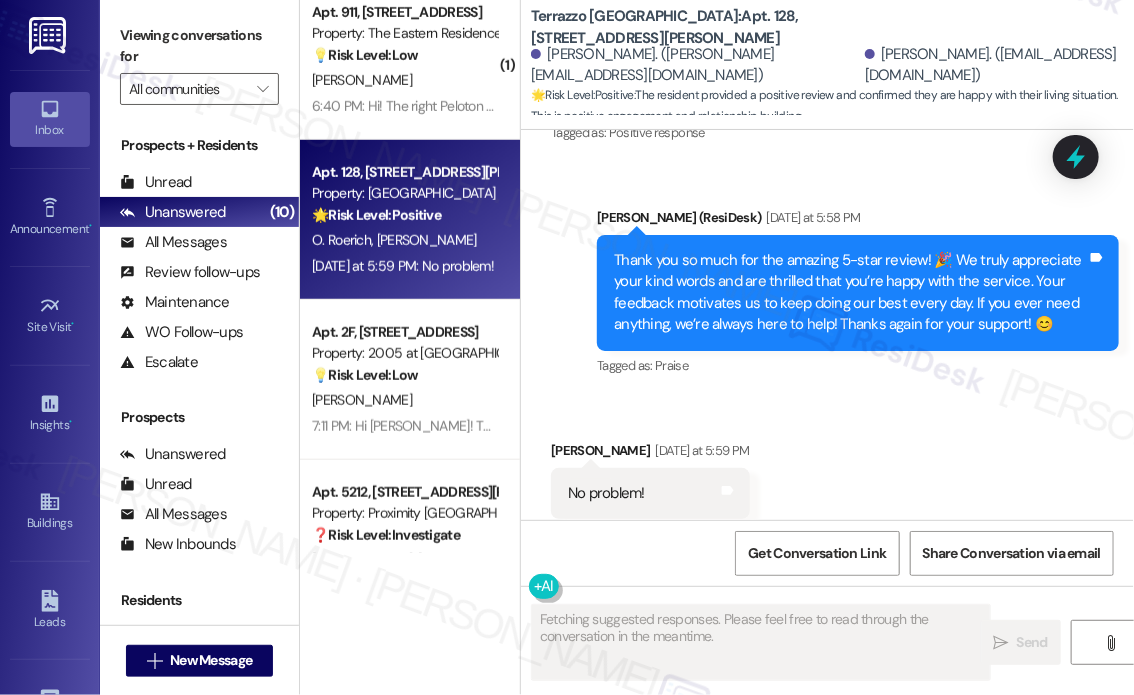 click on "Received via SMS [PERSON_NAME] [DATE] at 5:59 PM No problem! Tags and notes Tagged as:   Positive response Click to highlight conversations about Positive response" at bounding box center [827, 479] 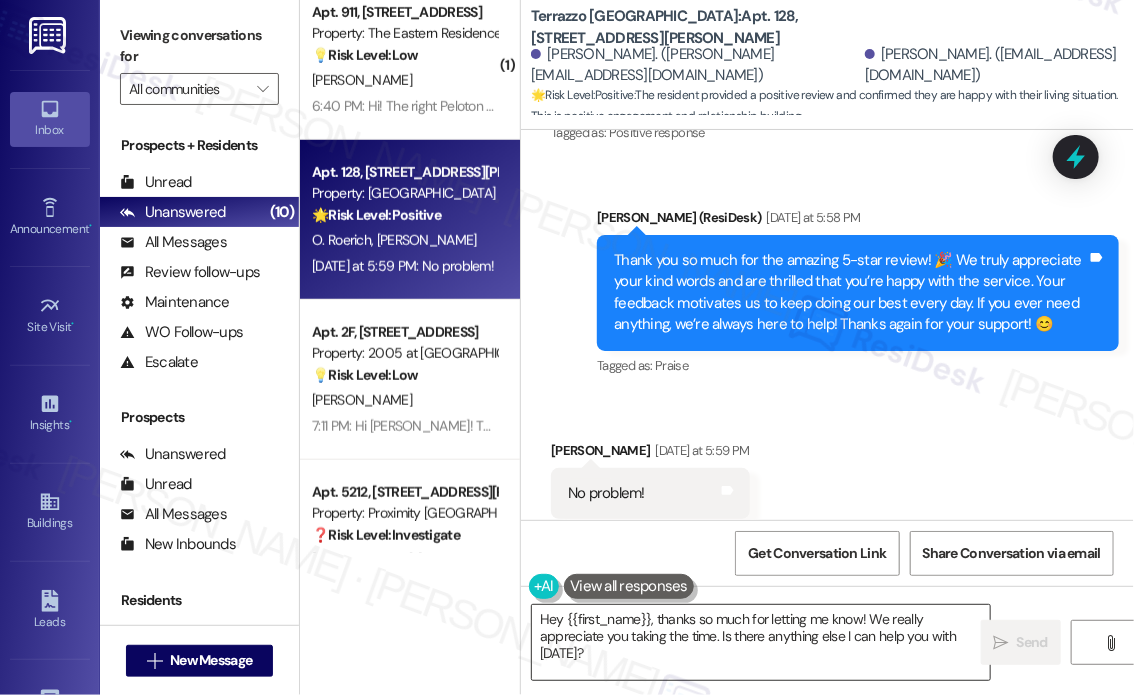 click on "Hey {{first_name}}, thanks so much for letting me know! We really appreciate you taking the time. Is there anything else I can help you with [DATE]?" at bounding box center [761, 642] 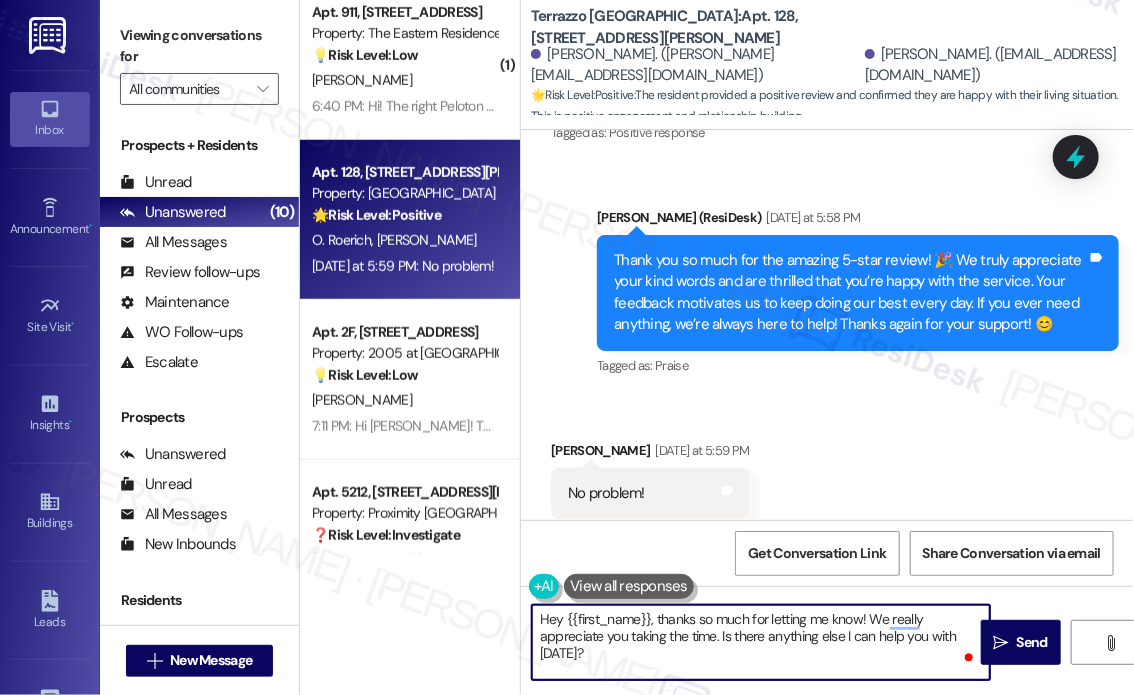 drag, startPoint x: 678, startPoint y: 671, endPoint x: 541, endPoint y: 611, distance: 149.5627 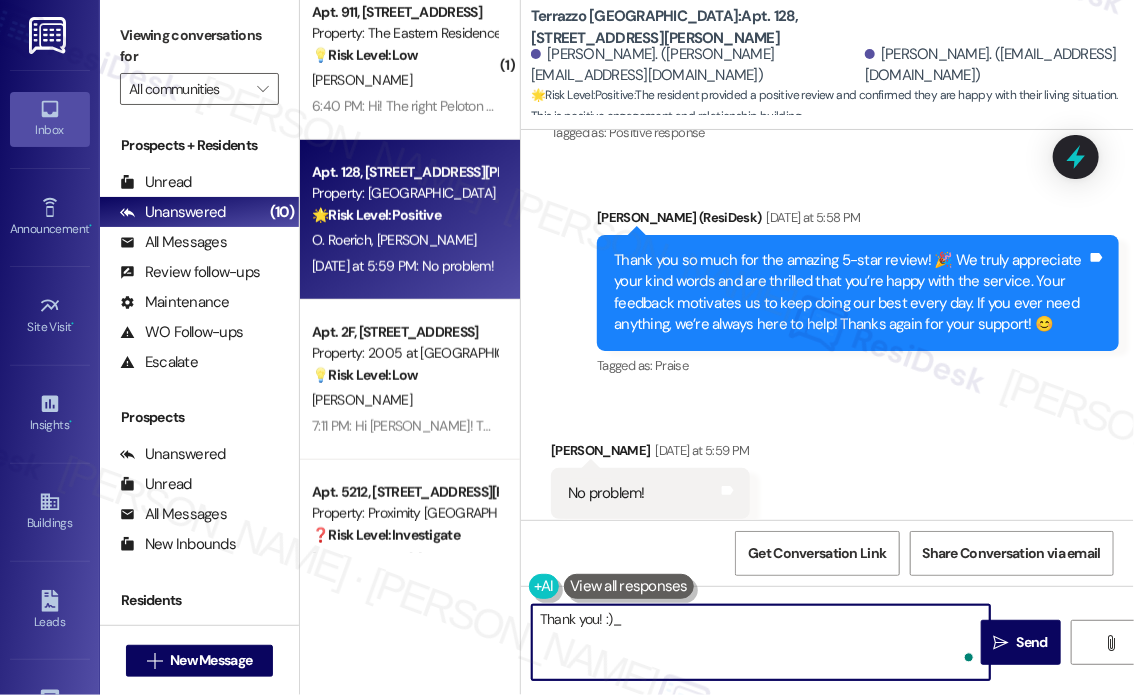 type on "Thank you! :)" 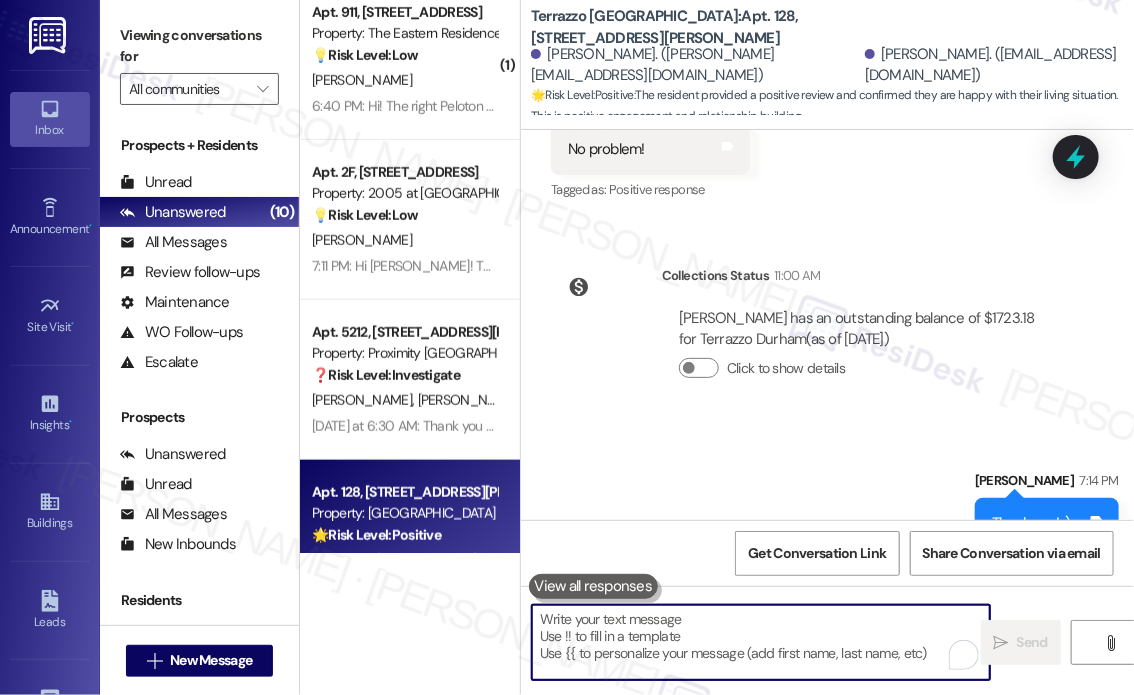 scroll, scrollTop: 3890, scrollLeft: 0, axis: vertical 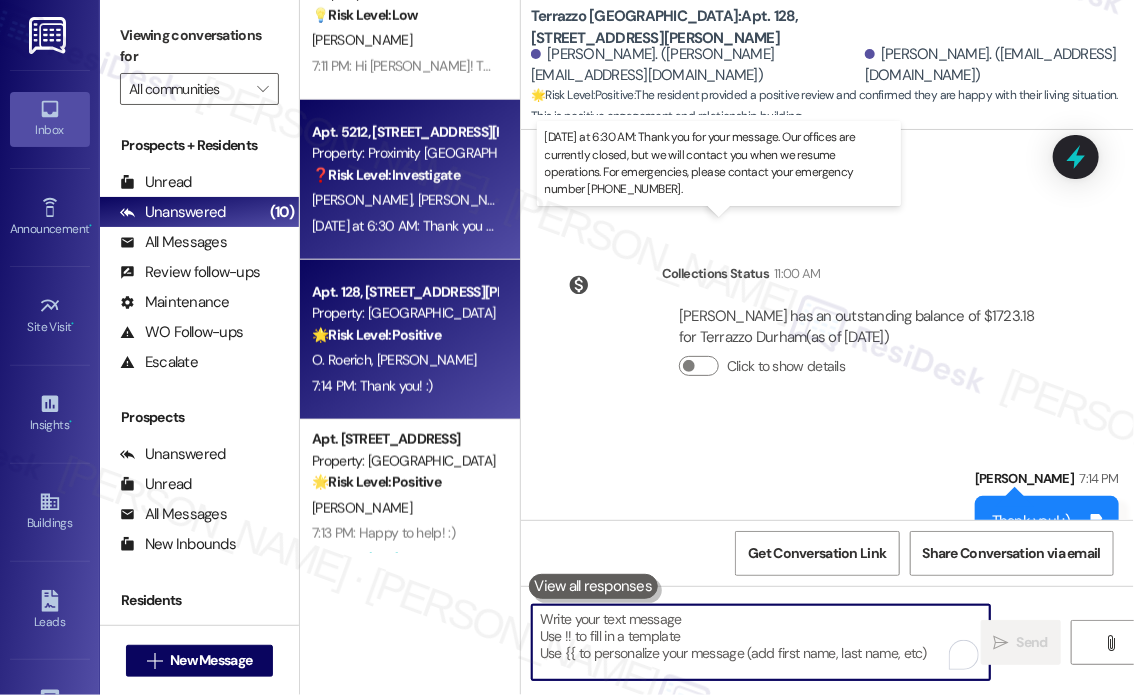 type 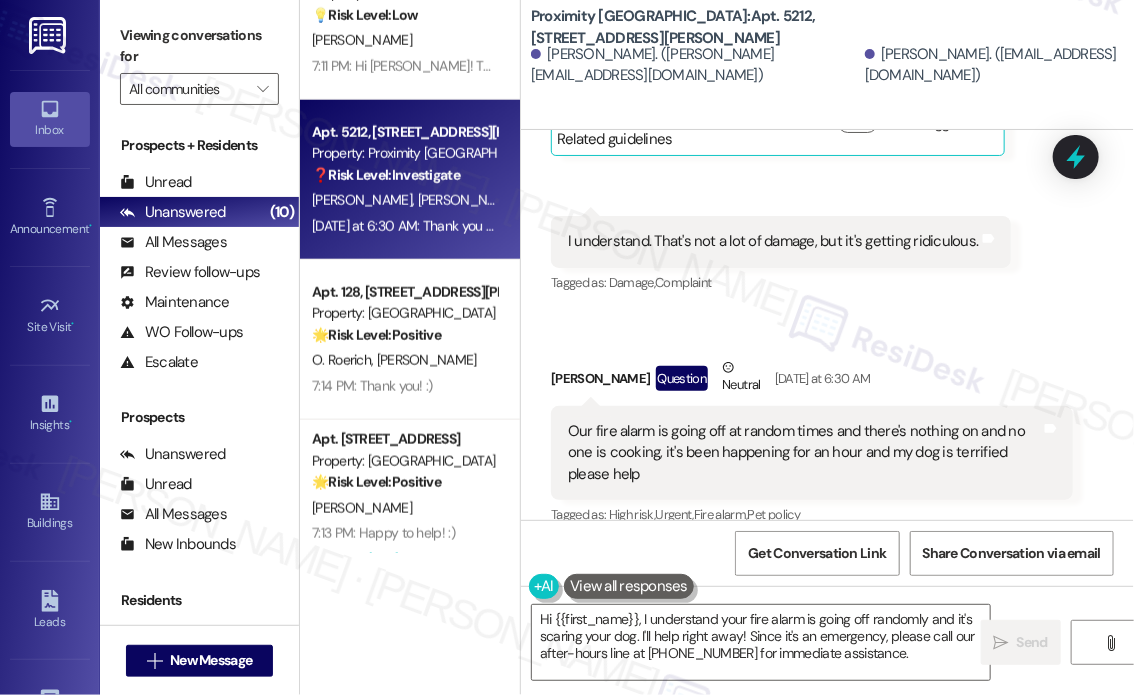 scroll, scrollTop: 6865, scrollLeft: 0, axis: vertical 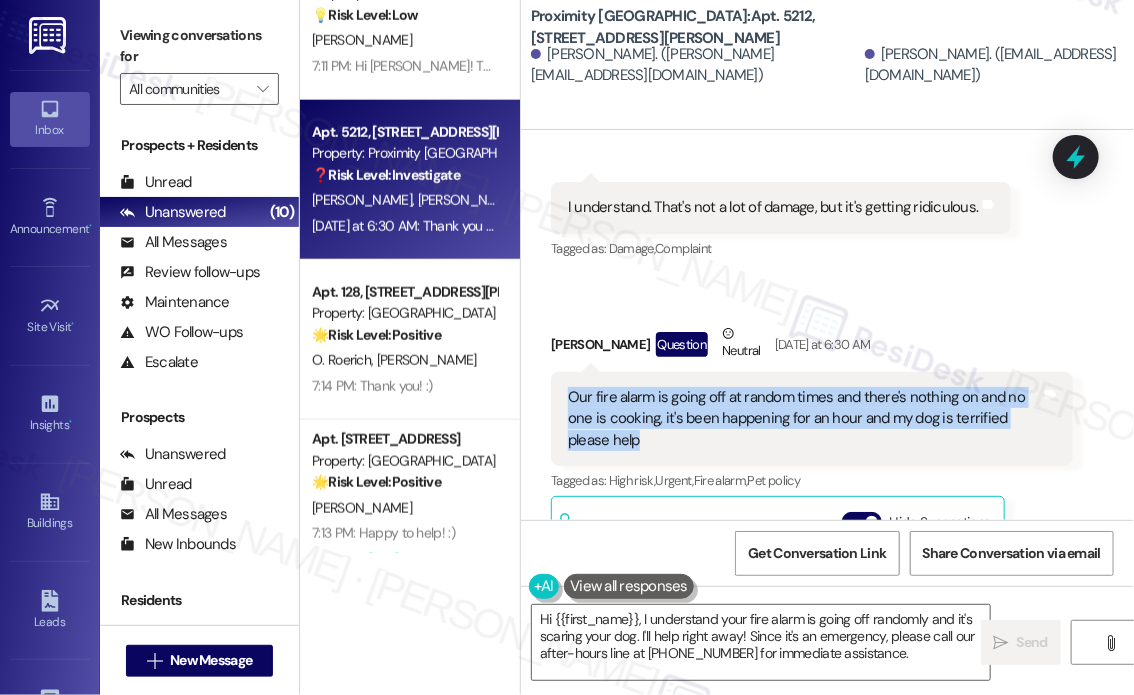 drag, startPoint x: 672, startPoint y: 394, endPoint x: 552, endPoint y: 351, distance: 127.471565 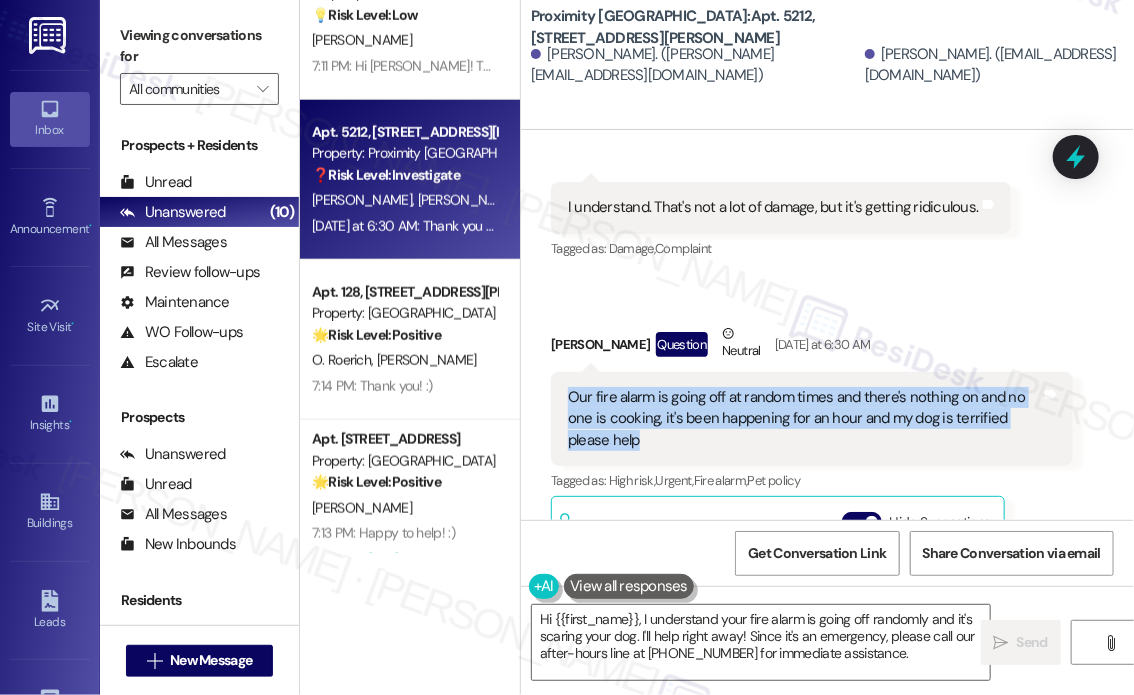 copy on "Our fire alarm is going off at random times and there's nothing on and no one is cooking, it's been happening for an hour and my dog is terrified please help" 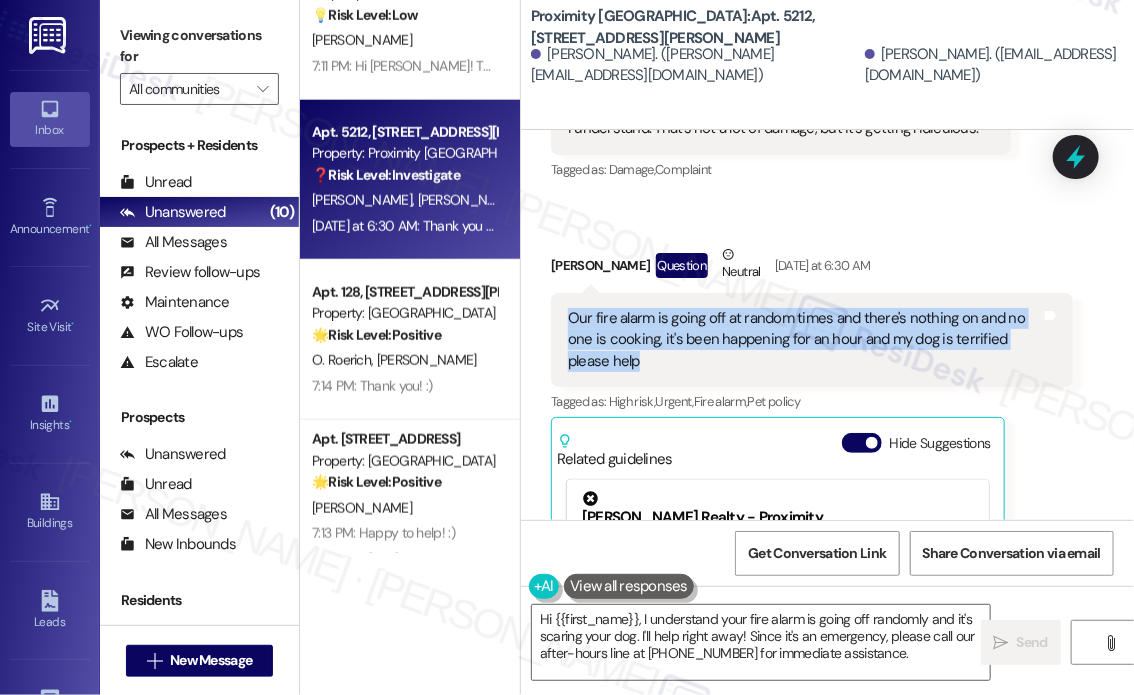 scroll, scrollTop: 6965, scrollLeft: 0, axis: vertical 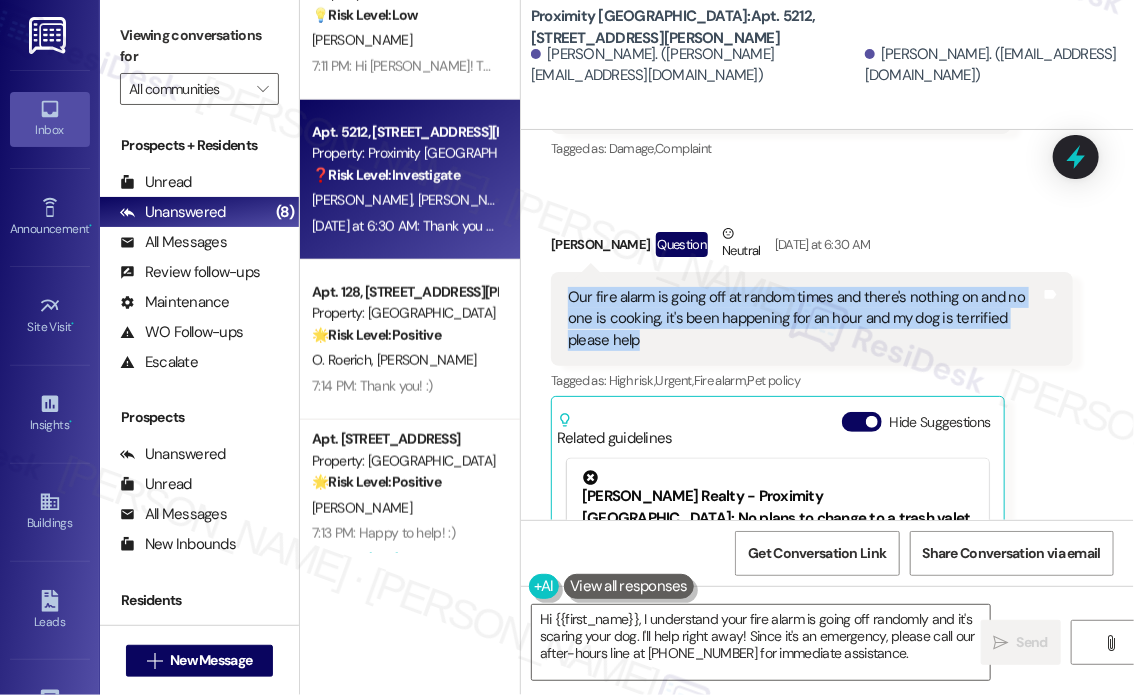 copy on "Our fire alarm is going off at random times and there's nothing on and no one is cooking, it's been happening for an hour and my dog is terrified please help" 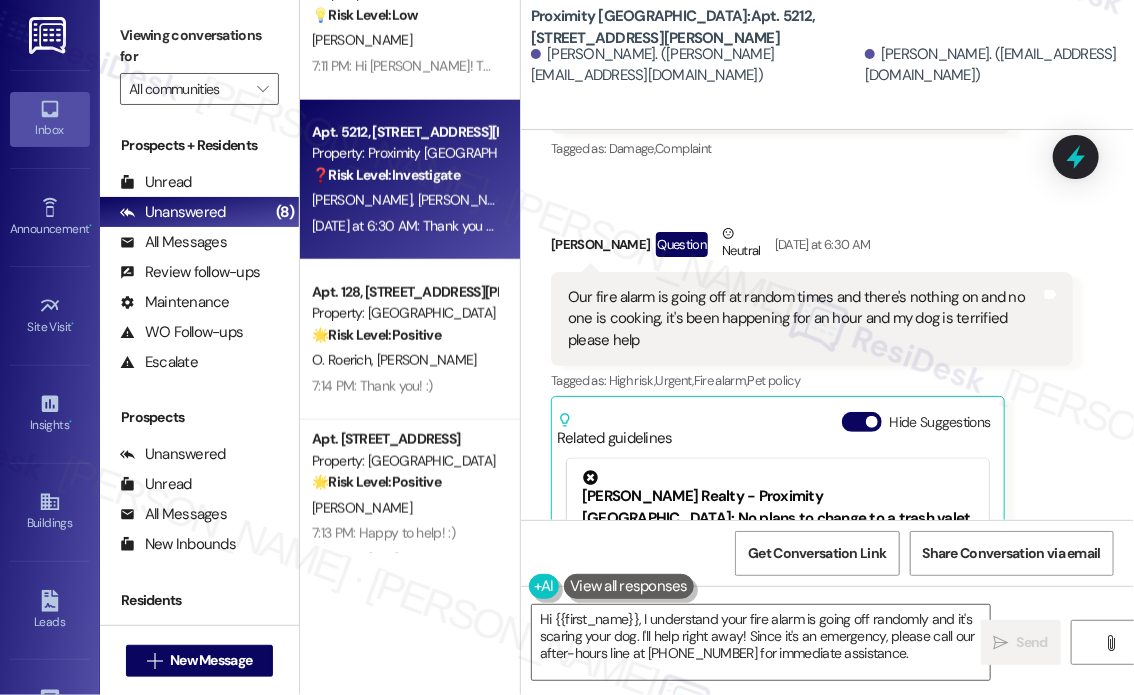 click on "Received via SMS [PERSON_NAME] Question   Neutral [DATE] at 6:30 AM Our fire alarm is going off at random times and there's nothing on and no one is cooking, it's been happening for an hour and my dog is terrified please help Tags and notes Tagged as:   High risk ,  Click to highlight conversations about High risk Urgent ,  Click to highlight conversations about Urgent Fire alarm ,  Click to highlight conversations about Fire alarm Pet policy Click to highlight conversations about Pet policy  Related guidelines Hide Suggestions [PERSON_NAME] Realty - Proximity [GEOGRAPHIC_DATA]: No plans to change to a trash valet system.
Created  [DATE] Property level guideline  ( 65 % match) FAQs generated by ResiDesk AI Will there be any changes to the current trash disposal system? No, there are currently no plans to change the trash disposal system at the community. Is a trash valet service being considered for our community? No, there are no plans to implement a trash valet system at this time. Original Guideline" at bounding box center [812, 478] 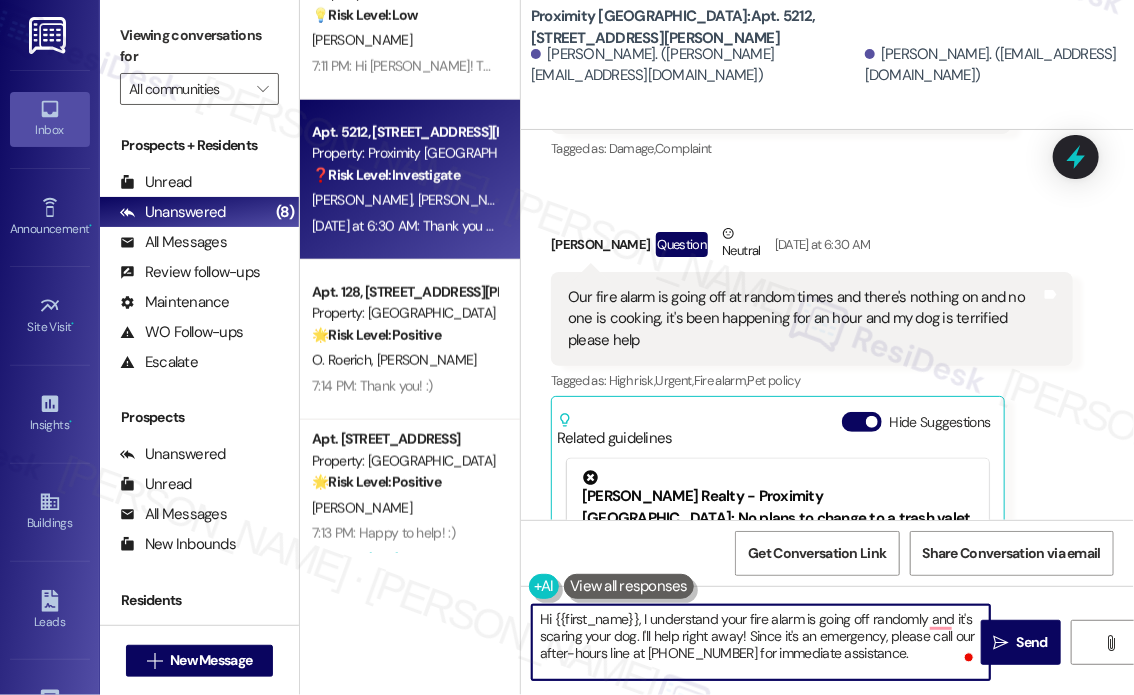 drag, startPoint x: 907, startPoint y: 654, endPoint x: 646, endPoint y: 626, distance: 262.49762 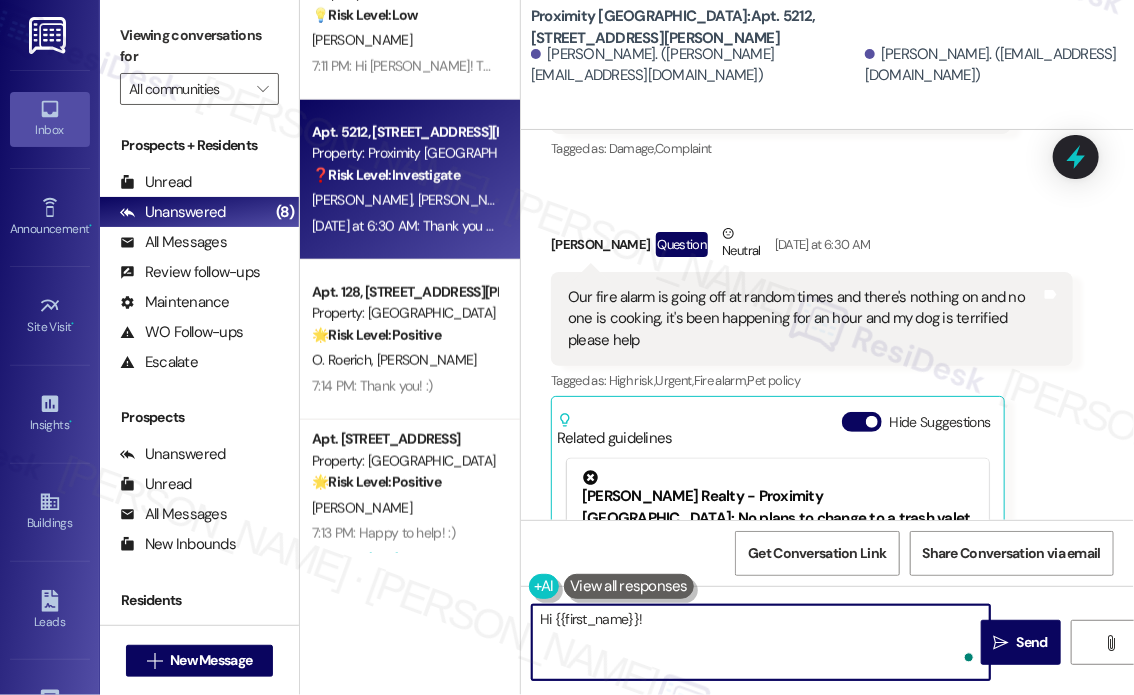paste on "Thanks for reaching out—I'm really sorry you're dealing with this, especially with your dog being scared. Just to clarify, is the alarm going off continuously or in short bursts? And is it just one alarm or multiple throughout the unit? I’ll help get this addressed as quickly as possible. Do we have your permission to enter during your absence? Also, let us know if there are any other pets our maintenance team should be aware of." 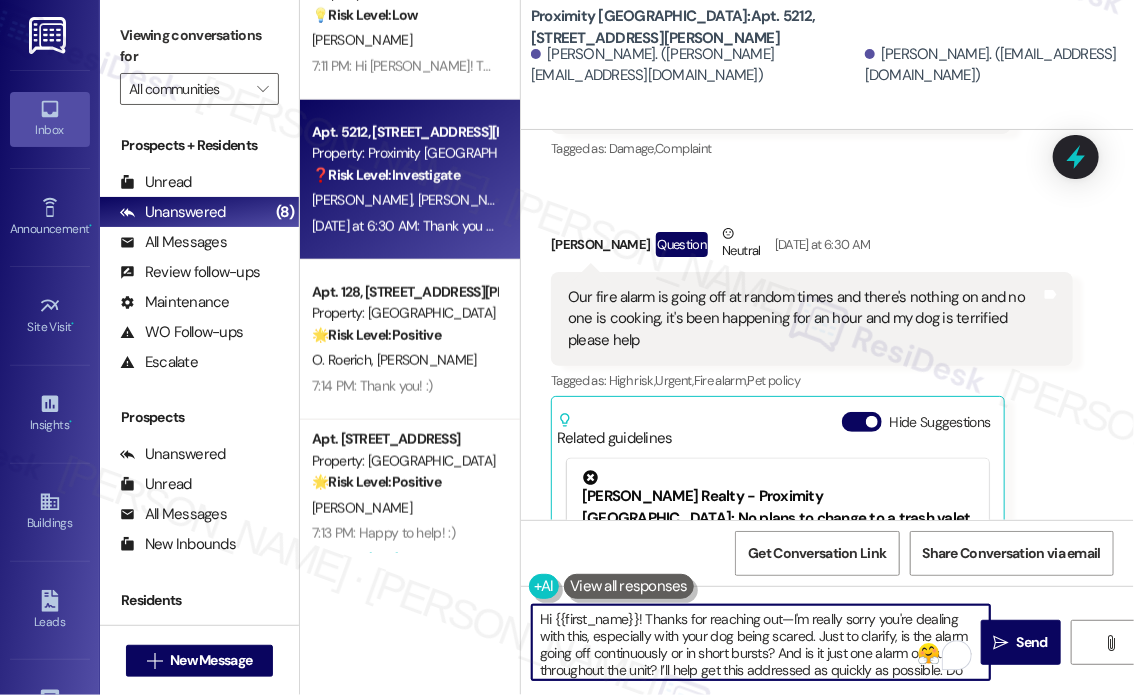 scroll, scrollTop: 33, scrollLeft: 0, axis: vertical 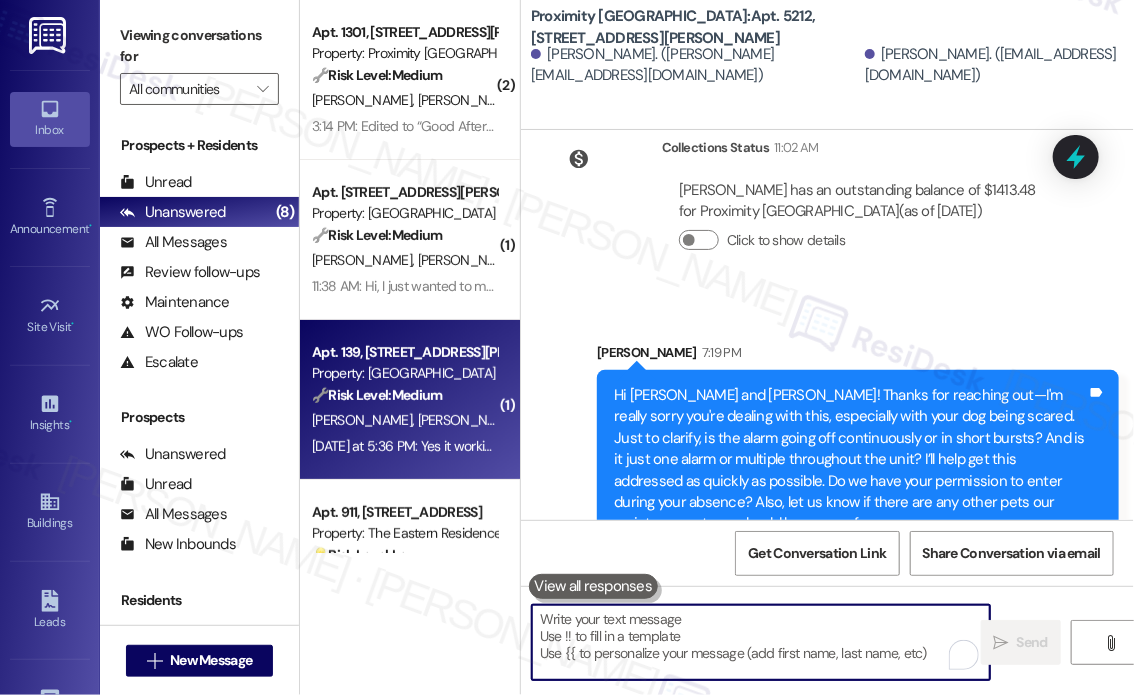 type 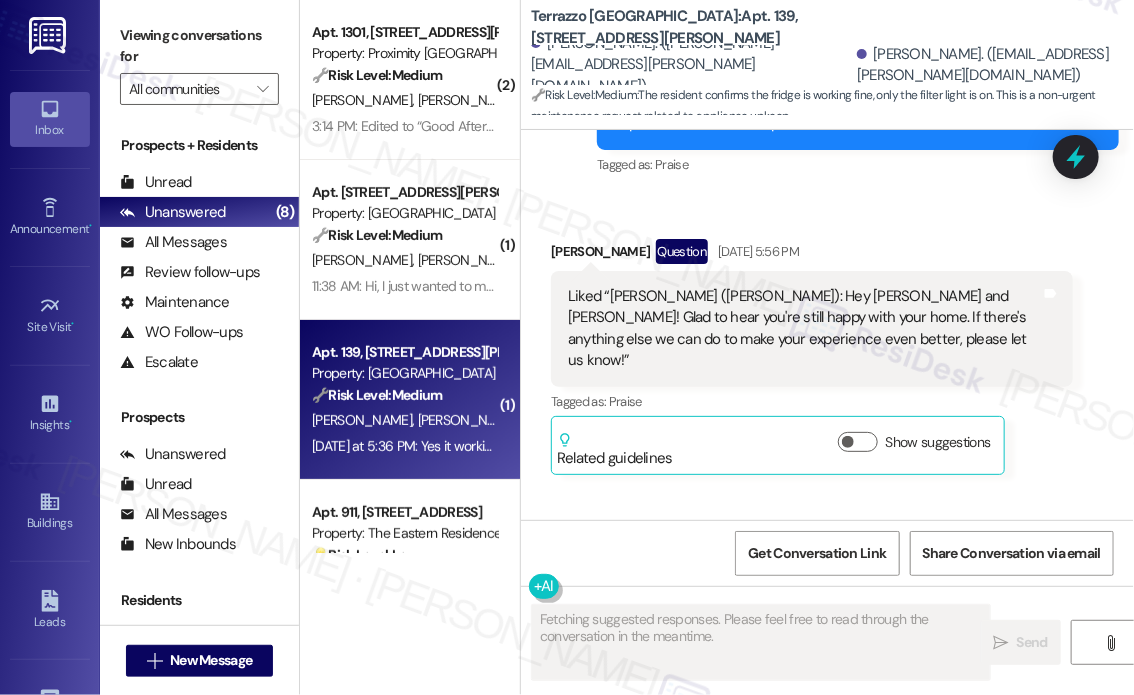 scroll, scrollTop: 4532, scrollLeft: 0, axis: vertical 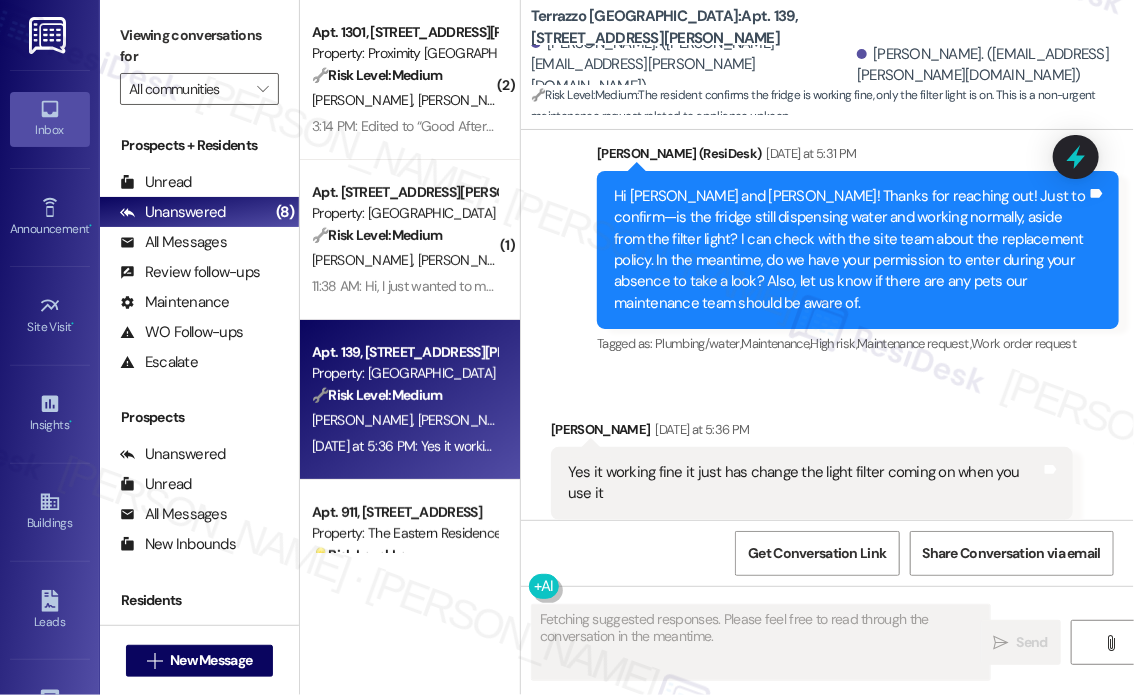 click on "Received via SMS [PERSON_NAME] [DATE] at 5:36 PM Yes it working fine it just has change the light filter coming on when you use it Tags and notes Tagged as:   Maintenance request Click to highlight conversations about Maintenance request" at bounding box center (827, 469) 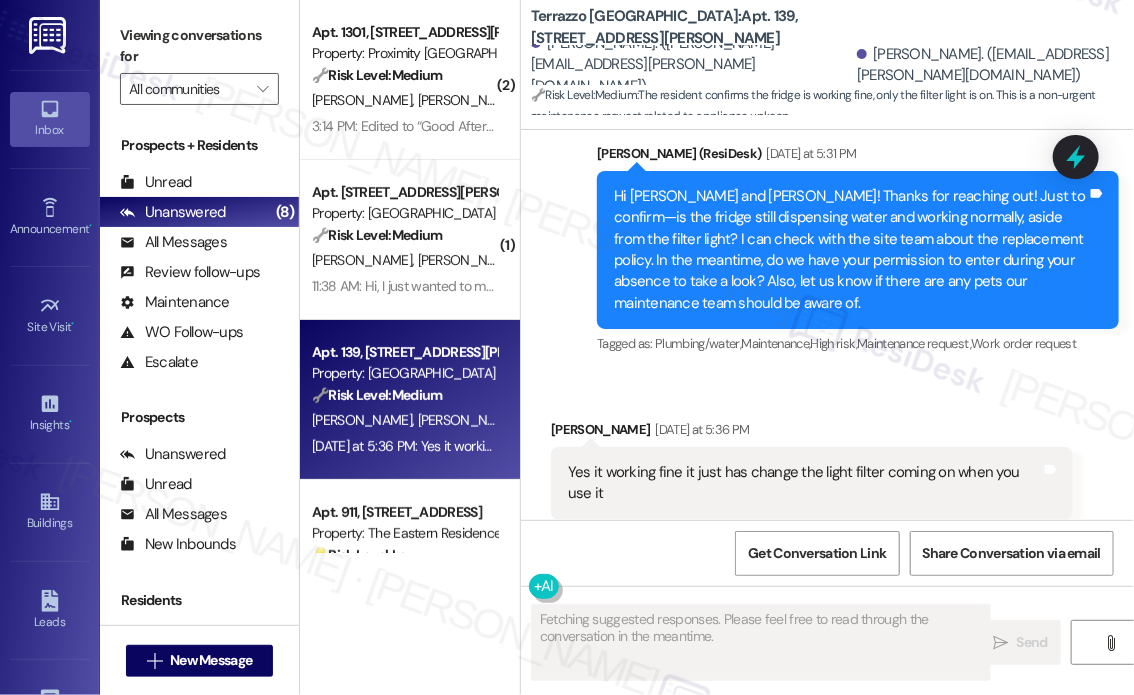 click on "Received via SMS [PERSON_NAME] [DATE] at 5:36 PM Yes it working fine it just has change the light filter coming on when you use it Tags and notes Tagged as:   Maintenance request Click to highlight conversations about Maintenance request" at bounding box center [827, 469] 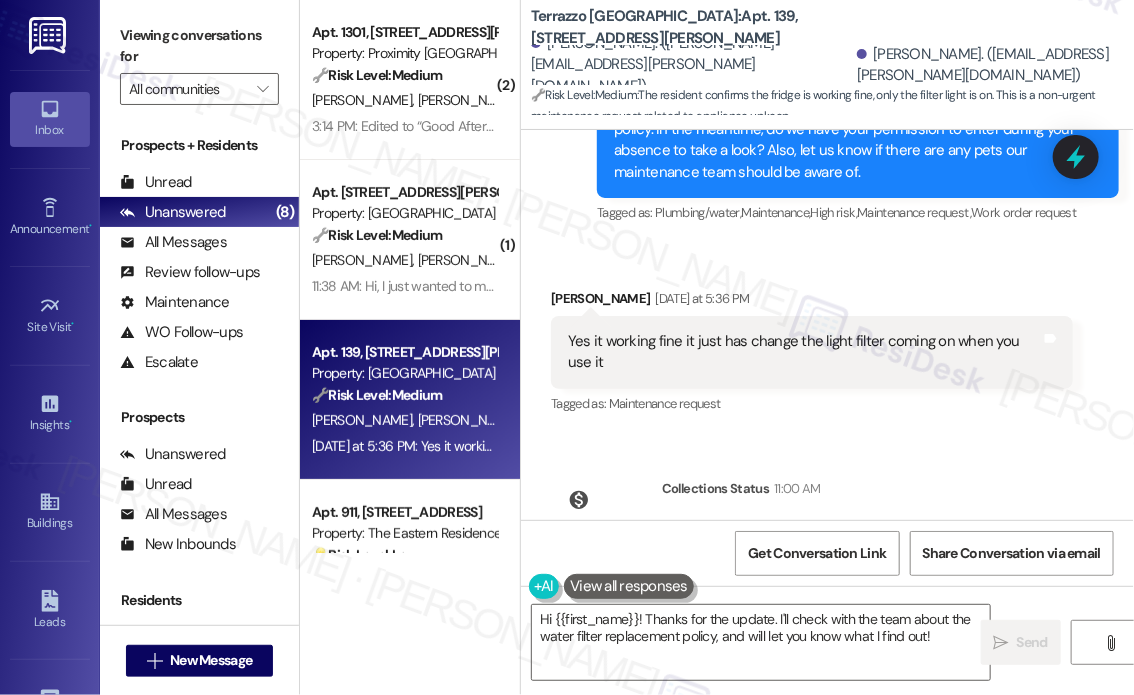 scroll, scrollTop: 4532, scrollLeft: 0, axis: vertical 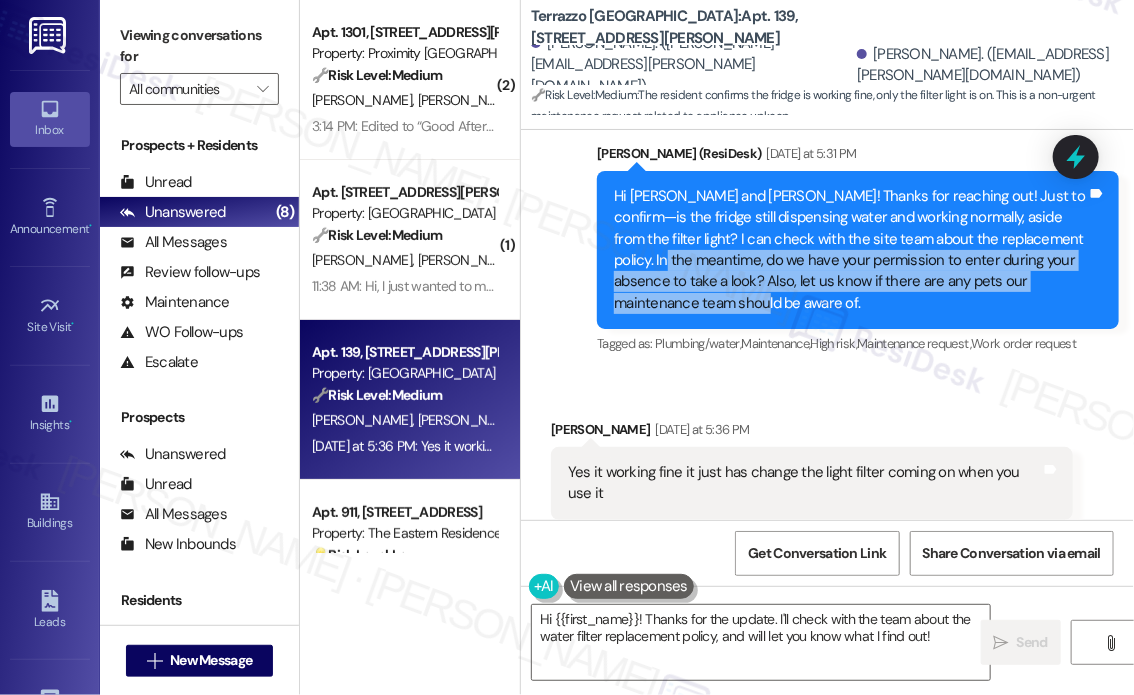 drag, startPoint x: 803, startPoint y: 252, endPoint x: 614, endPoint y: 210, distance: 193.61043 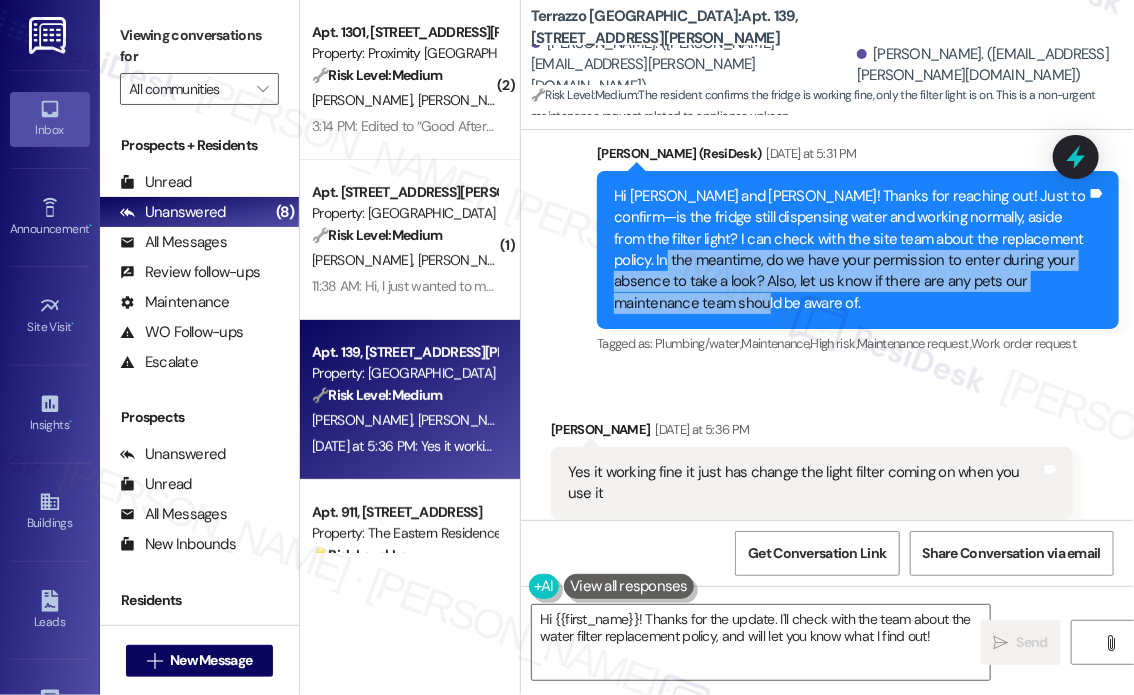 copy on "do we have your permission to enter during your absence to take a look? Also, let us know if there are any pets our maintenance team should be aware of." 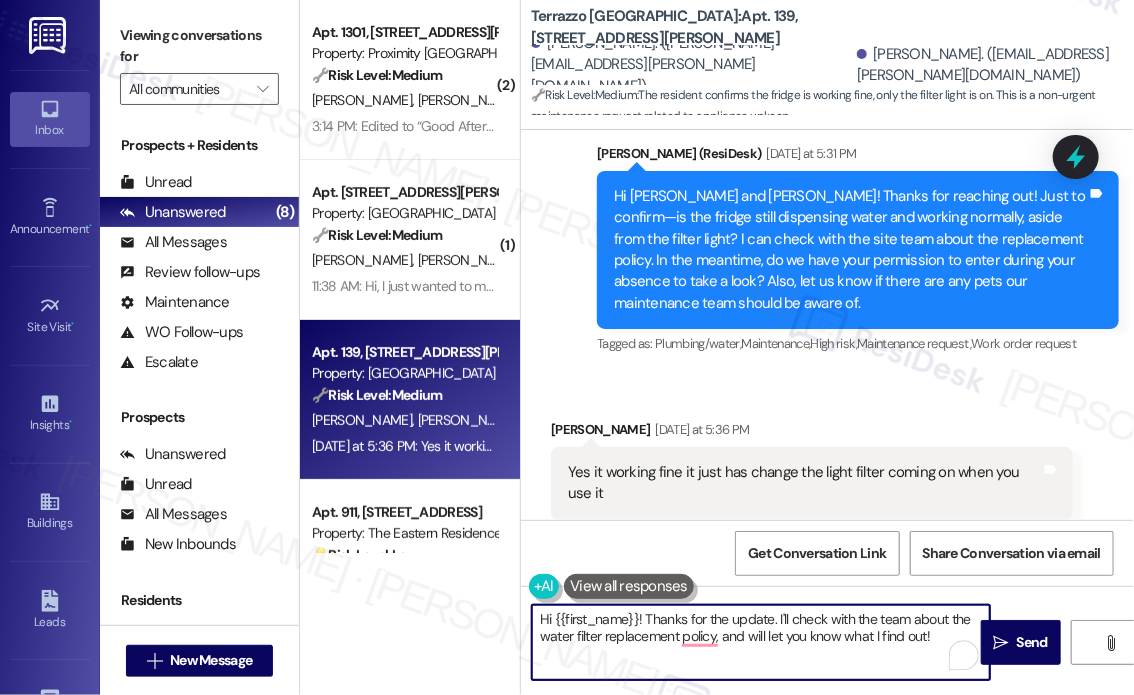 drag, startPoint x: 942, startPoint y: 643, endPoint x: 524, endPoint y: 619, distance: 418.68842 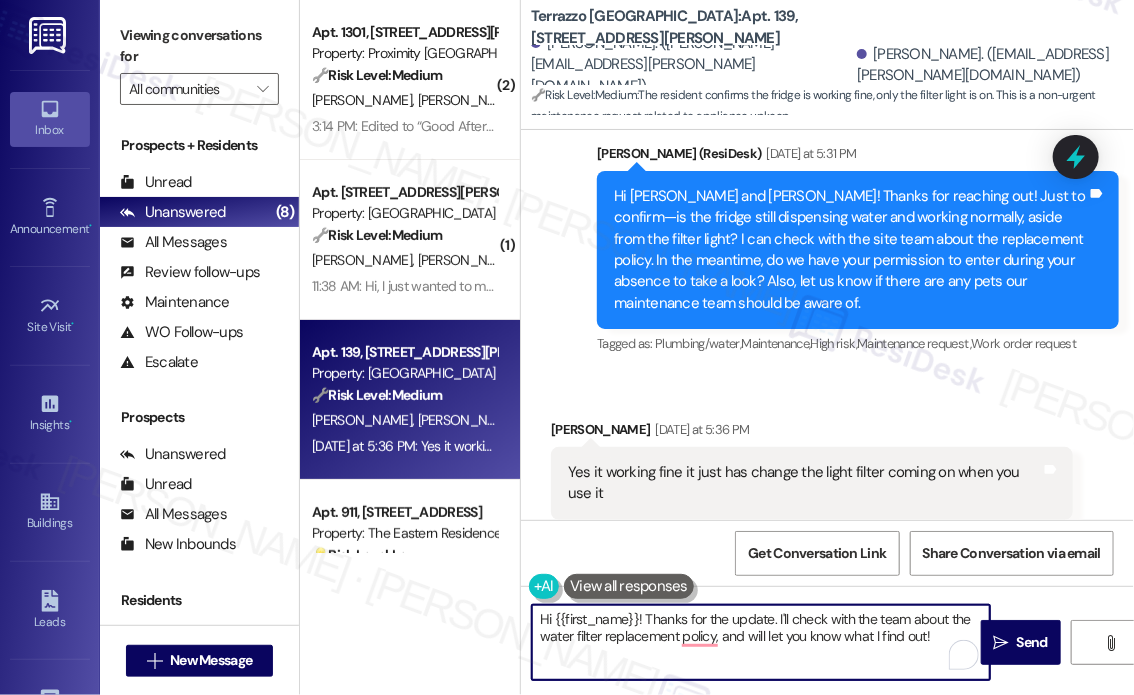 click on "Hi {{first_name}}! Thanks for the update. I'll check with the team about the water filter replacement policy, and will let you know what I find out!" at bounding box center [761, 642] 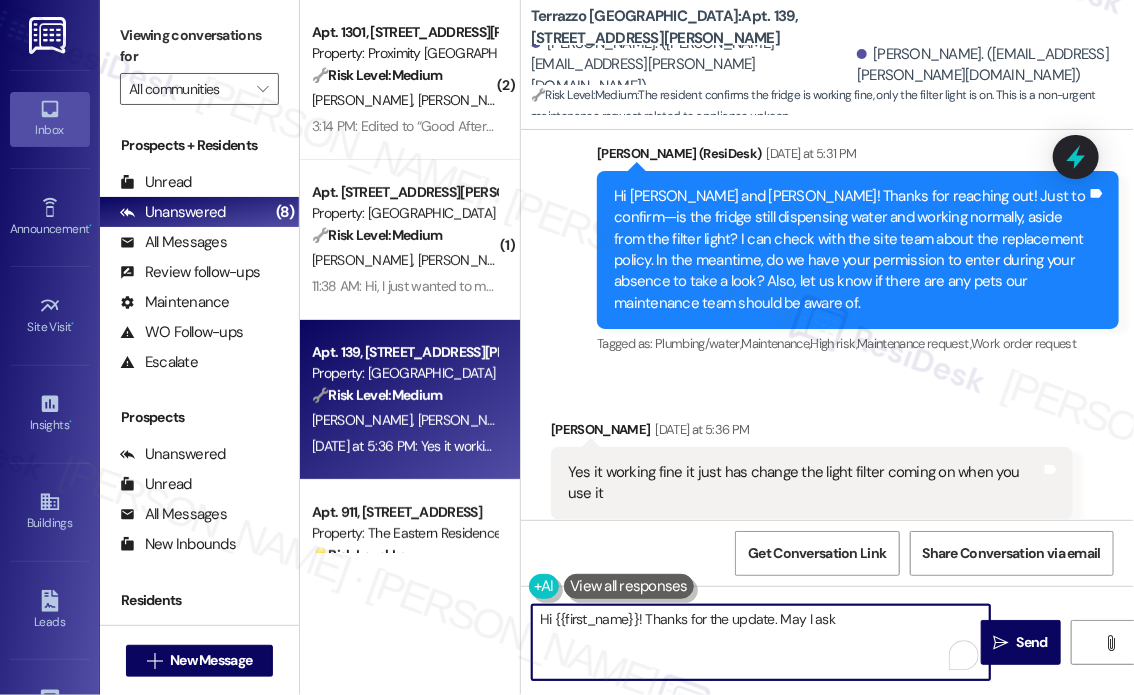 paste on "do we have your permission to enter during your absence to take a look? Also, let us know if there are any pets our maintenance team should be aware of." 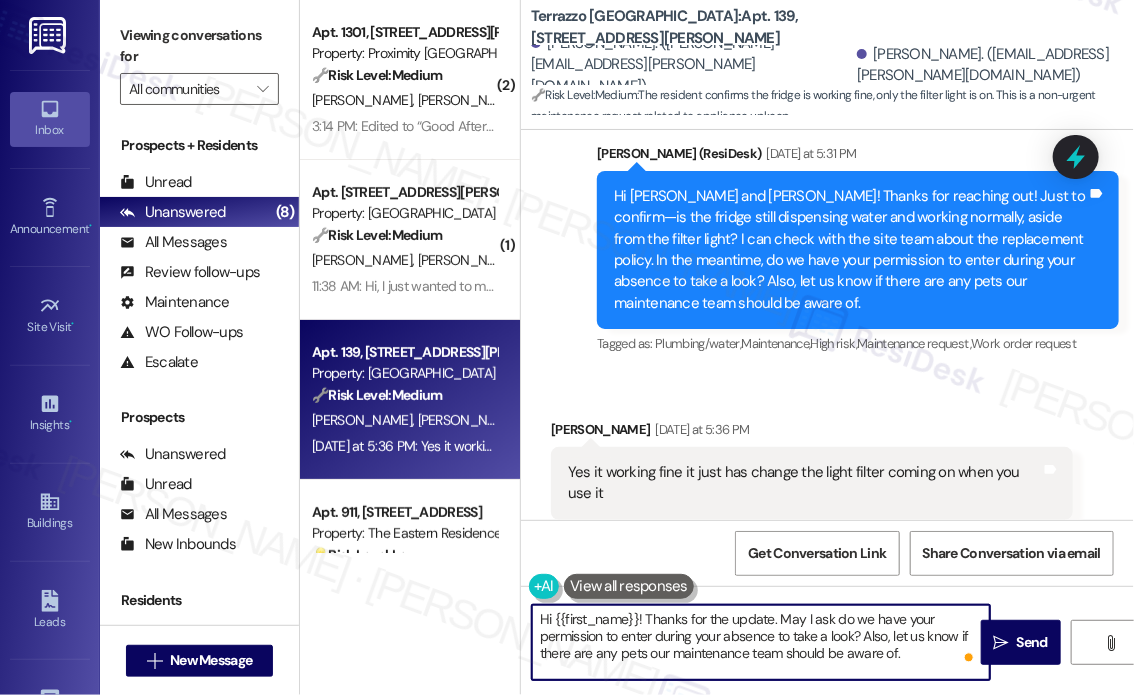 click on "Hi {{first_name}}! Thanks for the update. May I ask do we have your permission to enter during your absence to take a look? Also, let us know if there are any pets our maintenance team should be aware of." at bounding box center [761, 642] 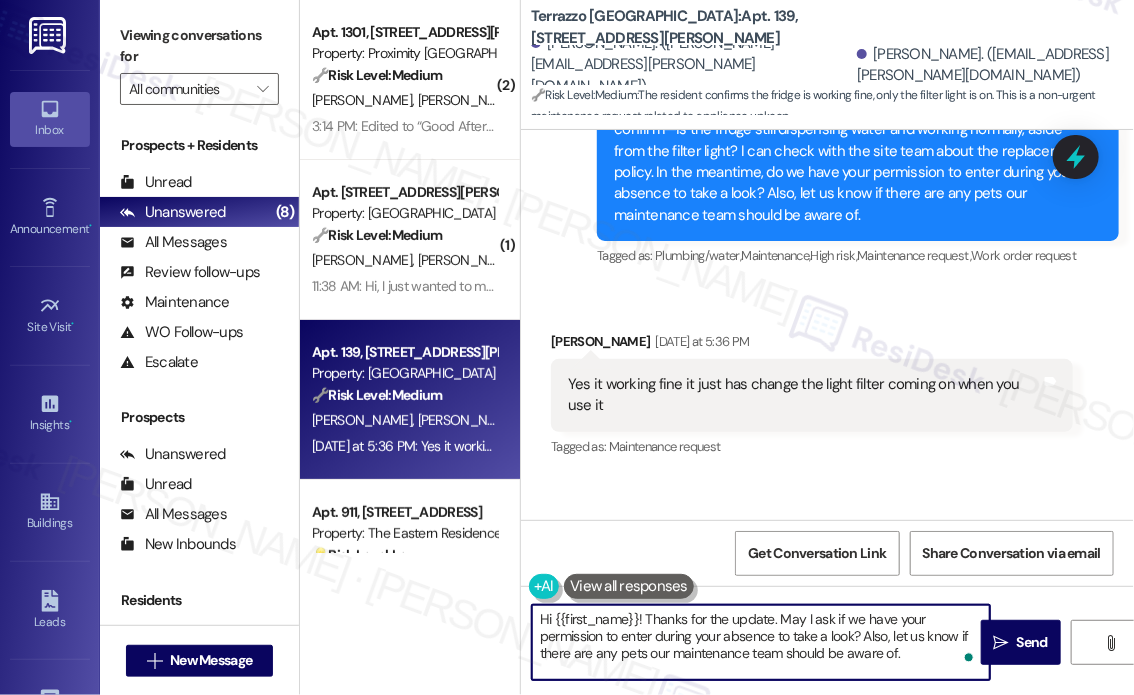 scroll, scrollTop: 4738, scrollLeft: 0, axis: vertical 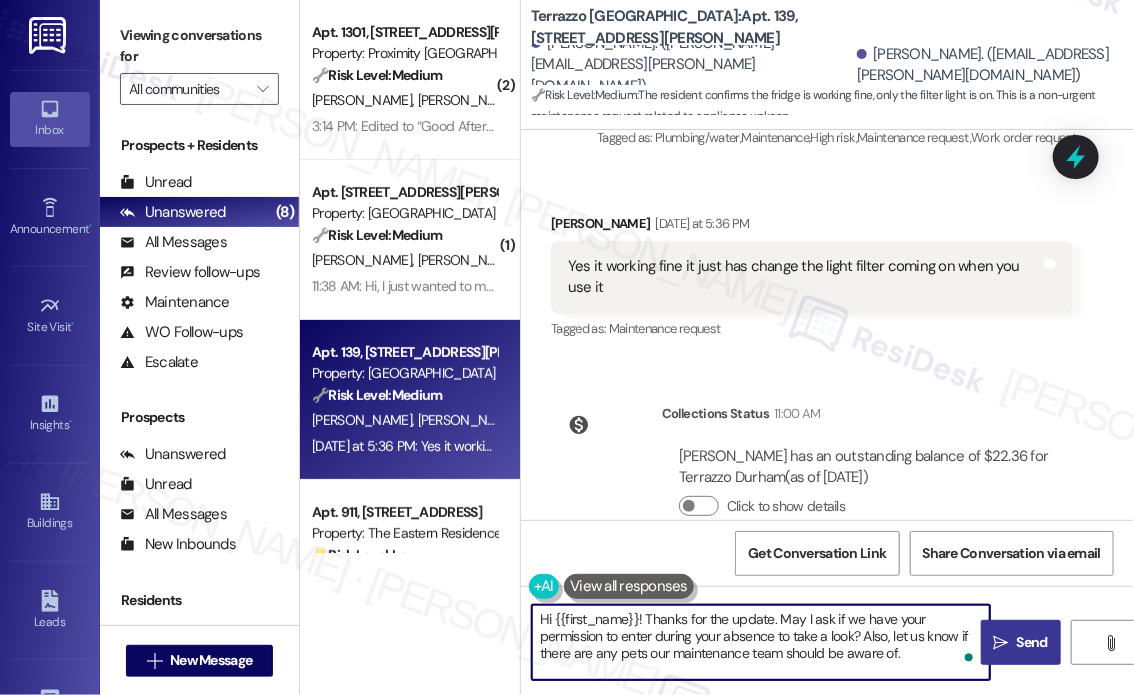 type on "Hi {{first_name}}! Thanks for the update. May I ask if we have your permission to enter during your absence to take a look? Also, let us know if there are any pets our maintenance team should be aware of." 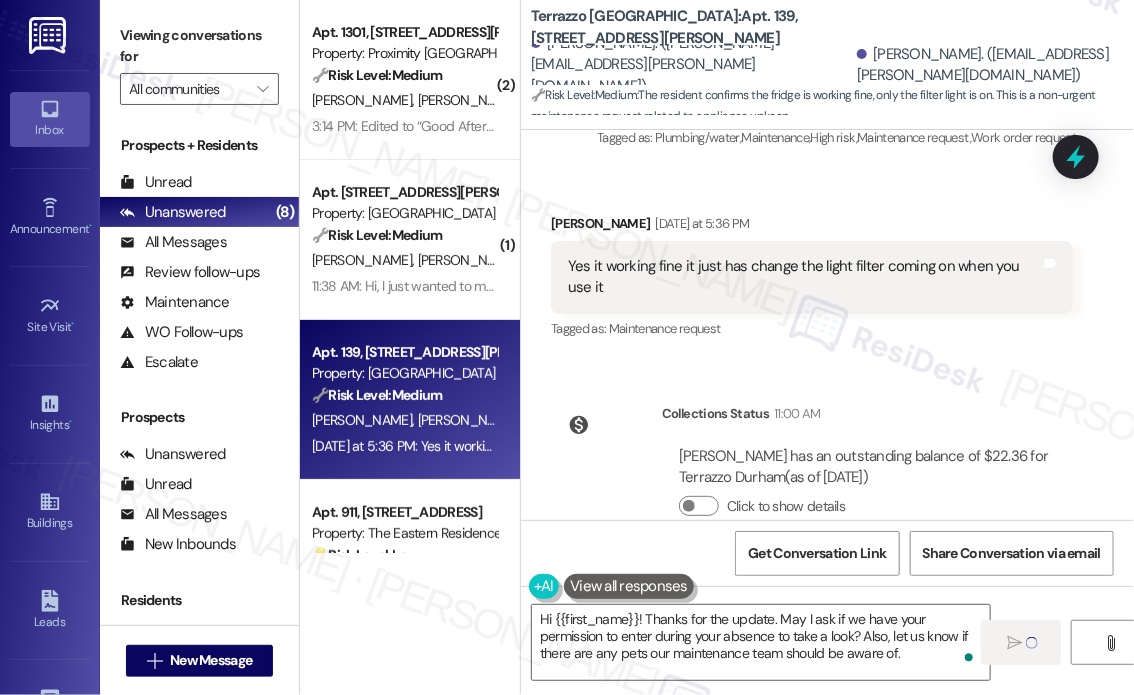type 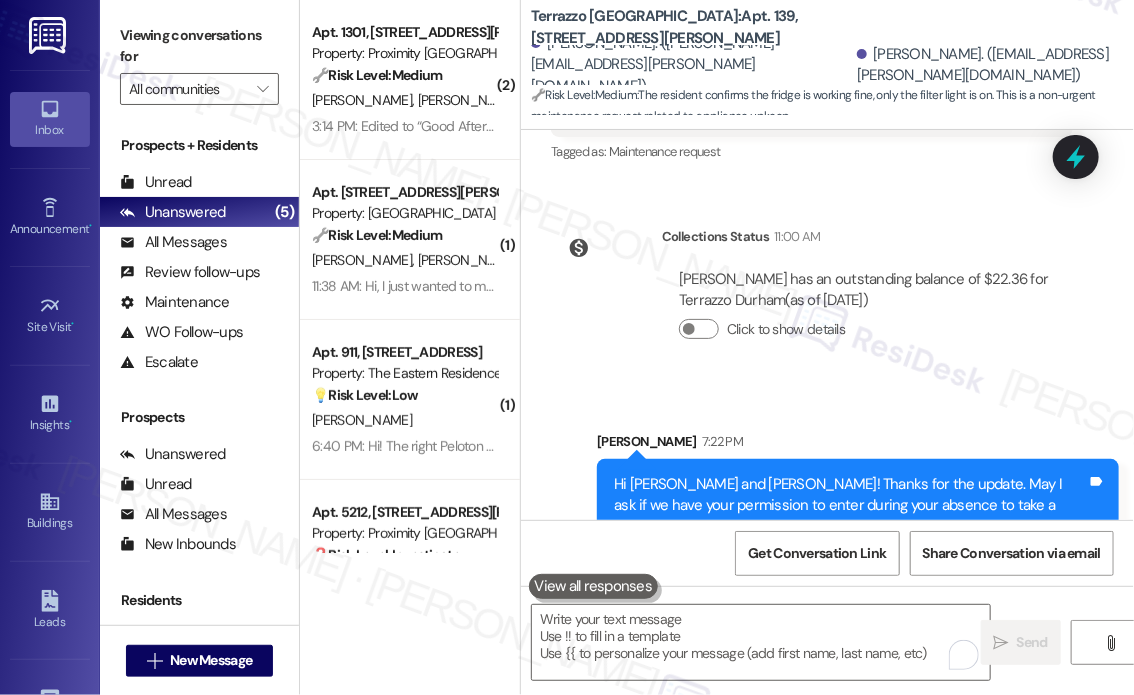 scroll, scrollTop: 4920, scrollLeft: 0, axis: vertical 